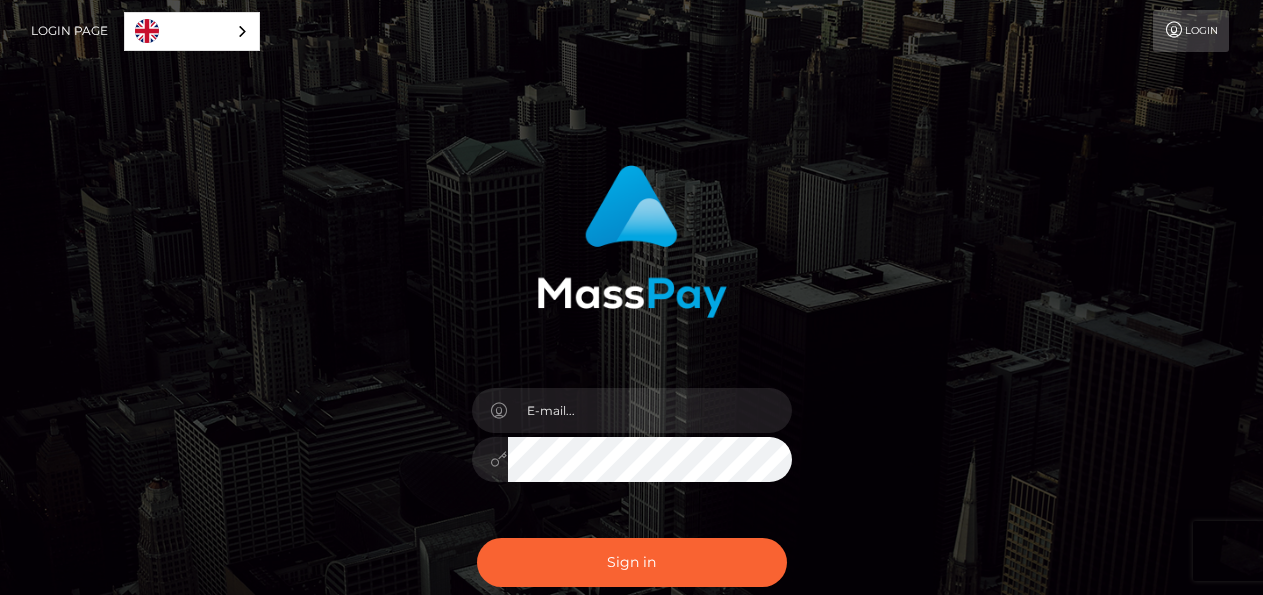 scroll, scrollTop: 0, scrollLeft: 0, axis: both 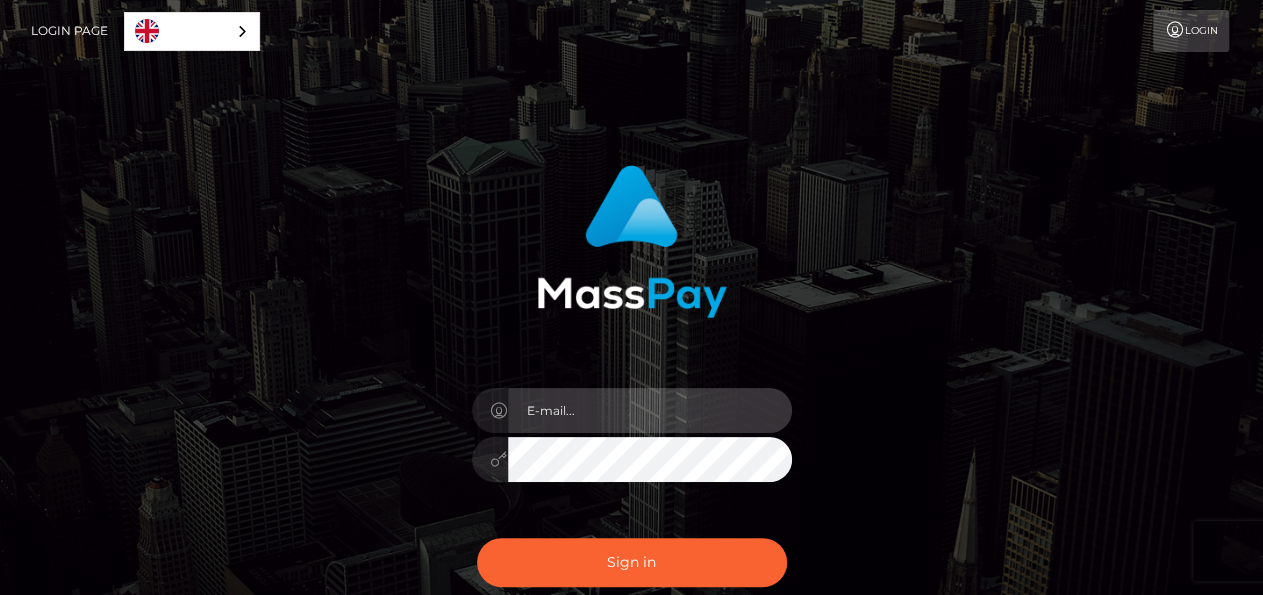 click at bounding box center [650, 410] 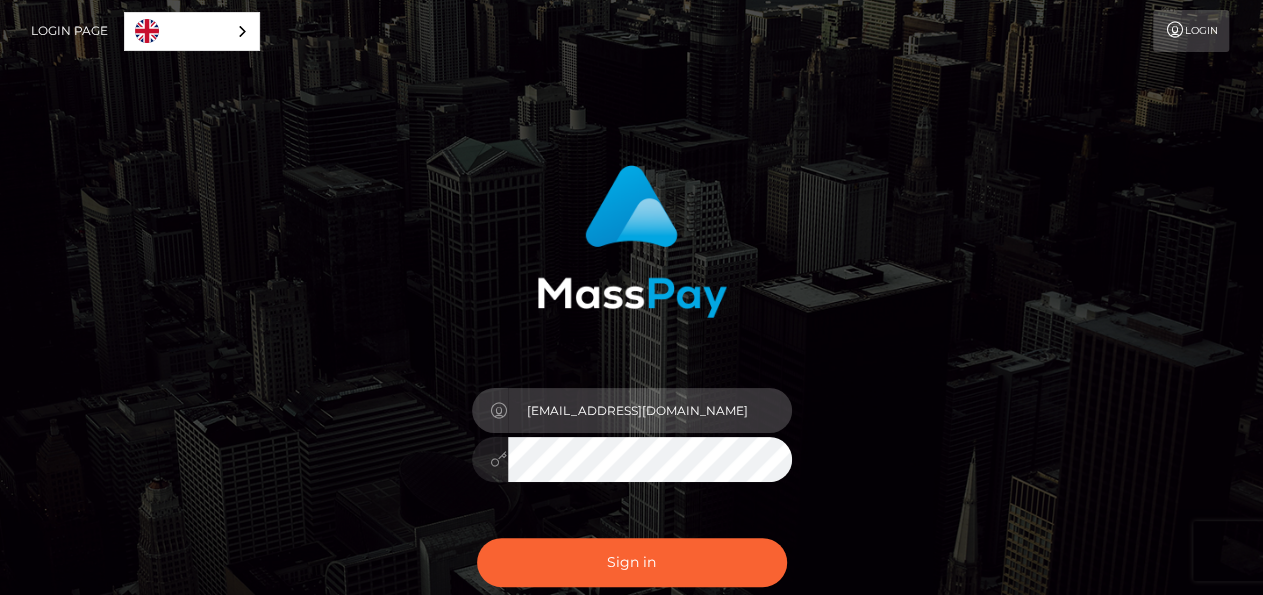 type on "[EMAIL_ADDRESS][DOMAIN_NAME]" 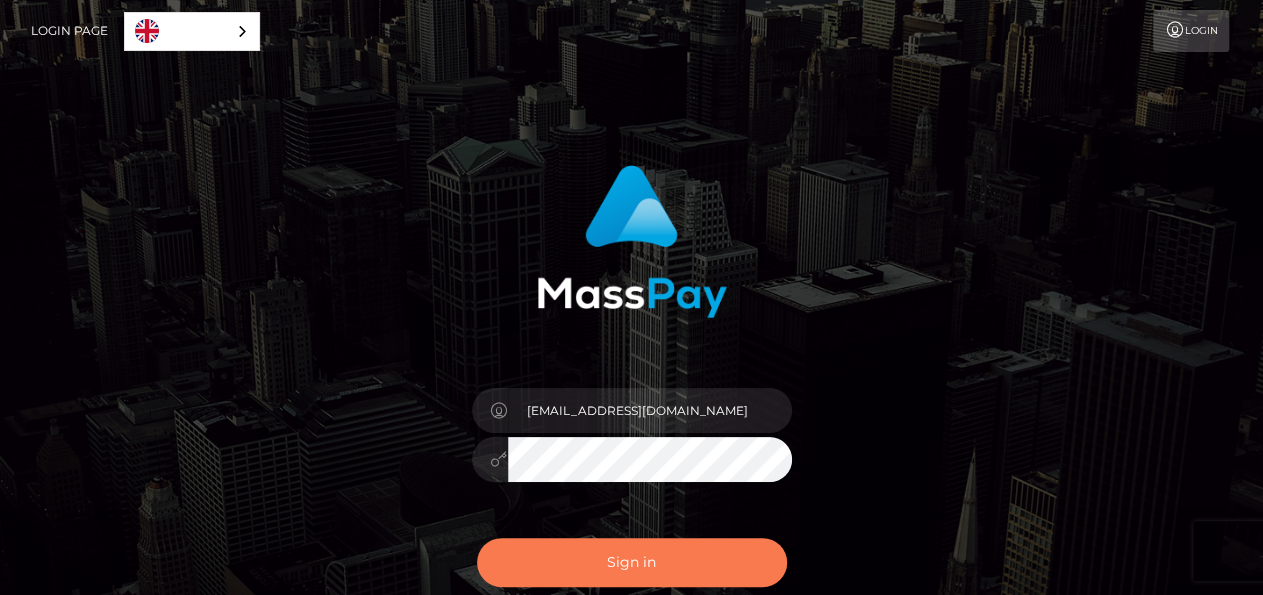 click on "Sign in" at bounding box center (632, 562) 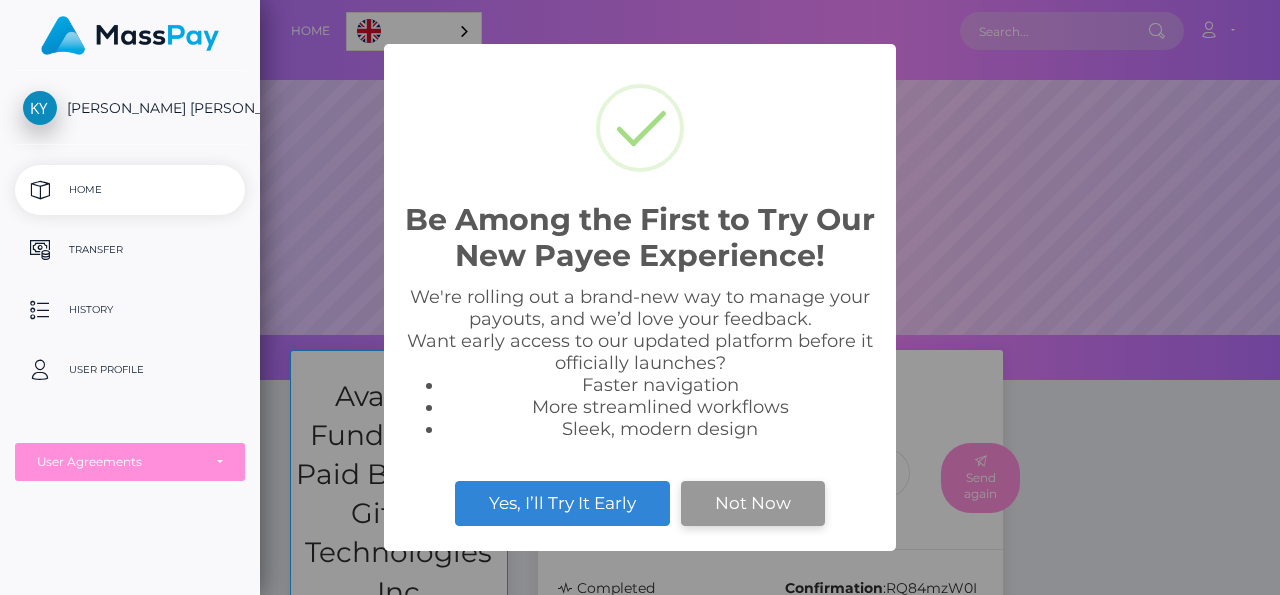 scroll, scrollTop: 0, scrollLeft: 0, axis: both 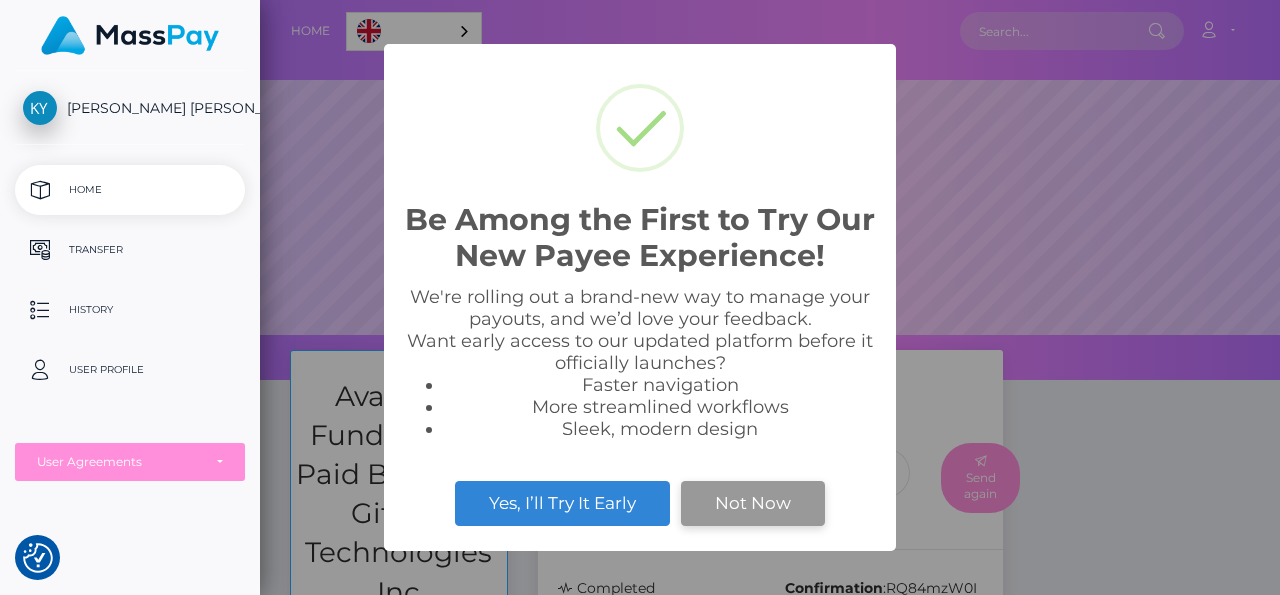 click on "Not Now" at bounding box center (753, 503) 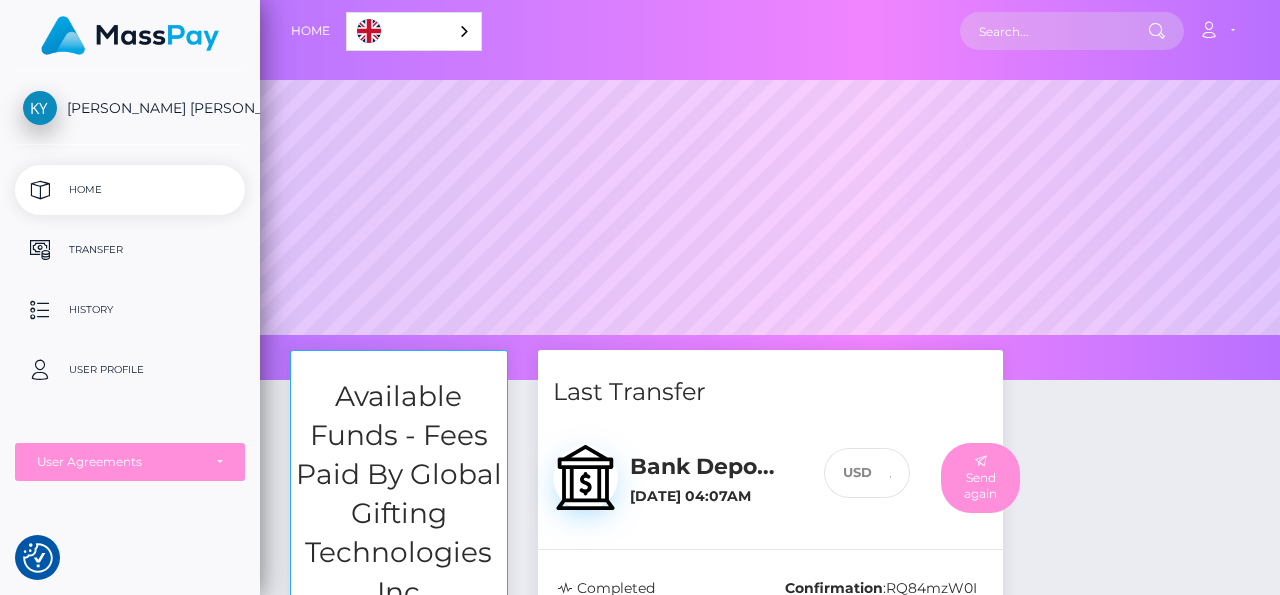 click on "Available Funds  - Fees Paid By Global Gifting Technologies Inc
$114.65
USD Balance
Transfer
Last Transfer
Bank Deposit - SEPA / EUR 56.35 :" at bounding box center (770, 626) 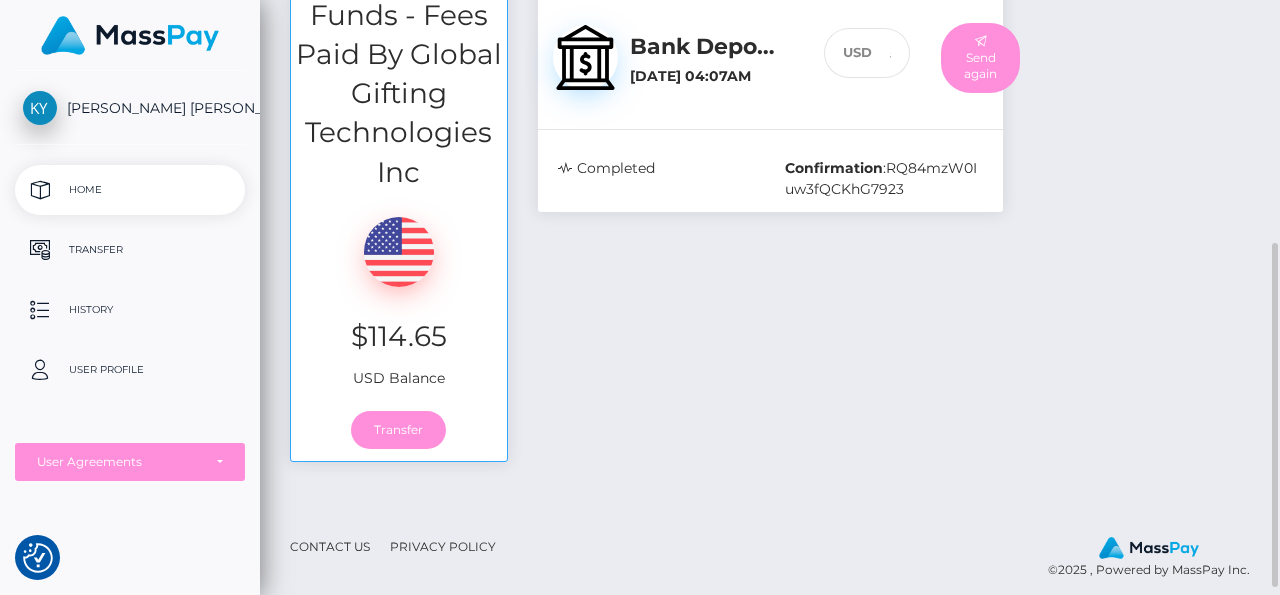 scroll, scrollTop: 433, scrollLeft: 0, axis: vertical 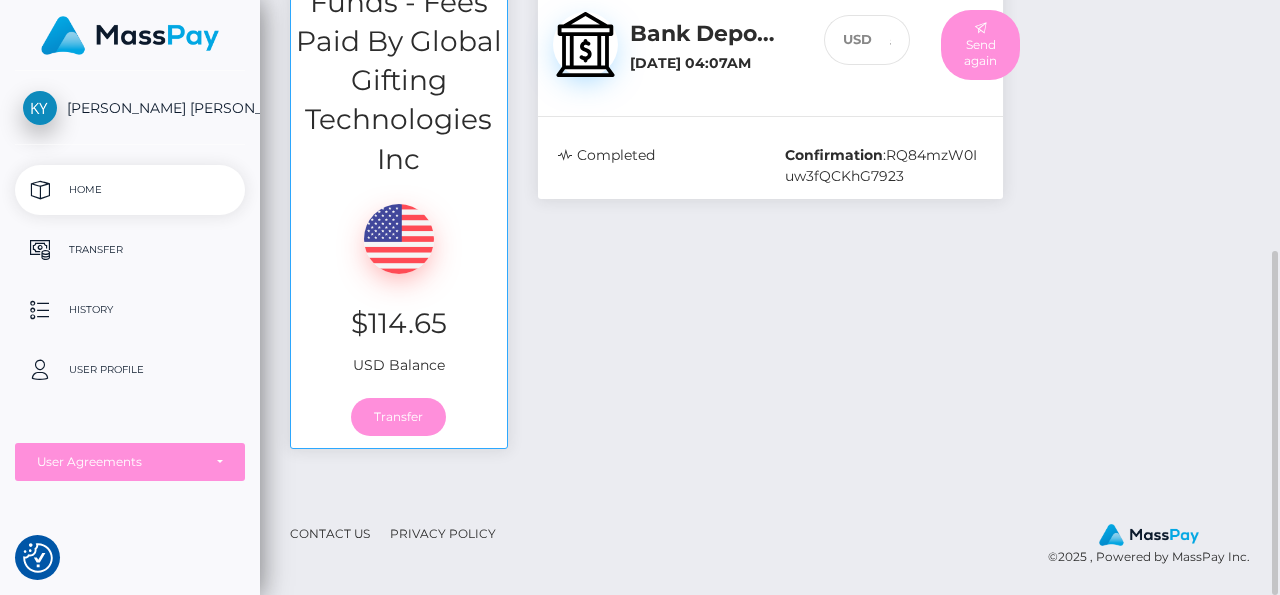 click on "Contact Us" at bounding box center (330, 533) 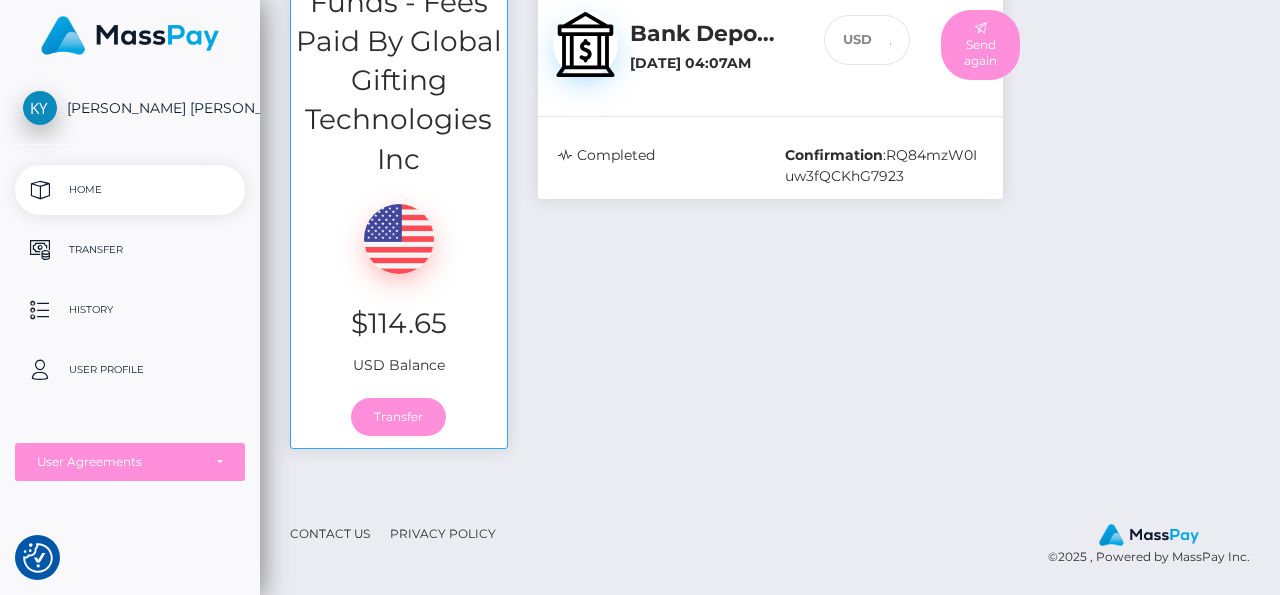 click at bounding box center [130, 35] 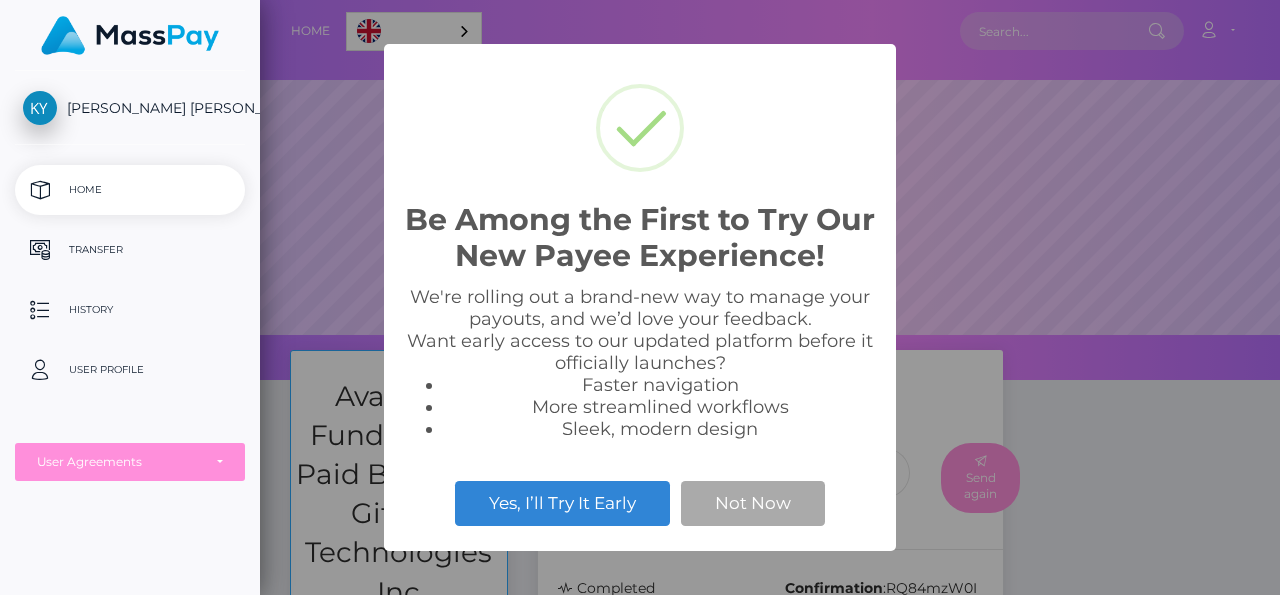 scroll, scrollTop: 0, scrollLeft: 0, axis: both 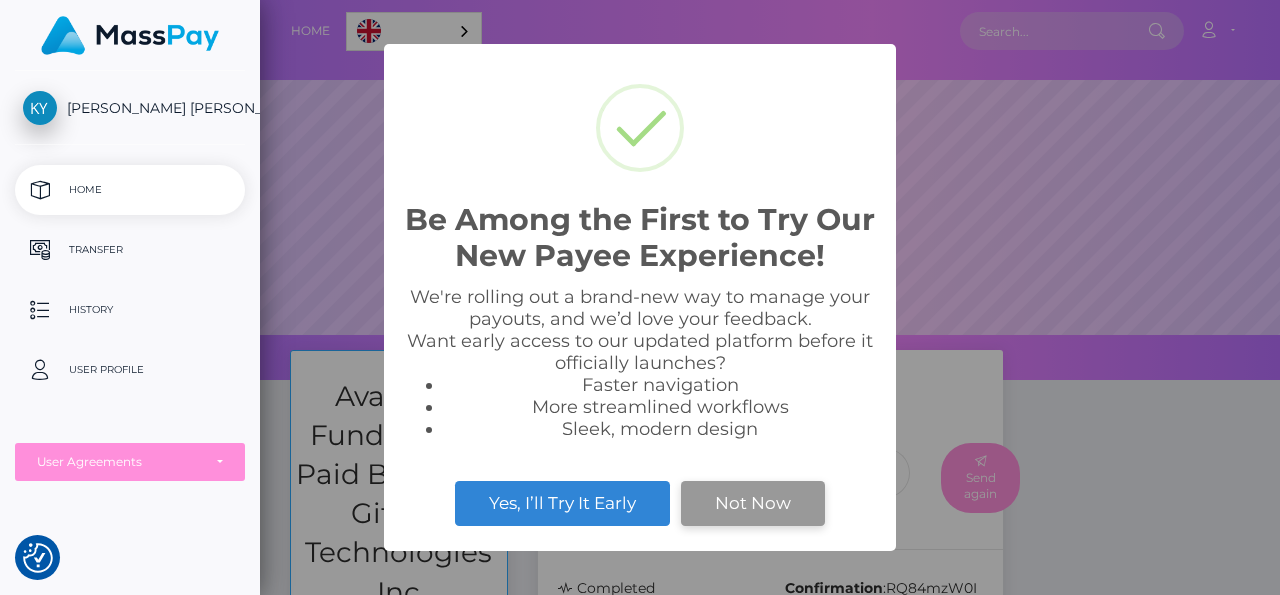 click on "Not Now" at bounding box center [753, 503] 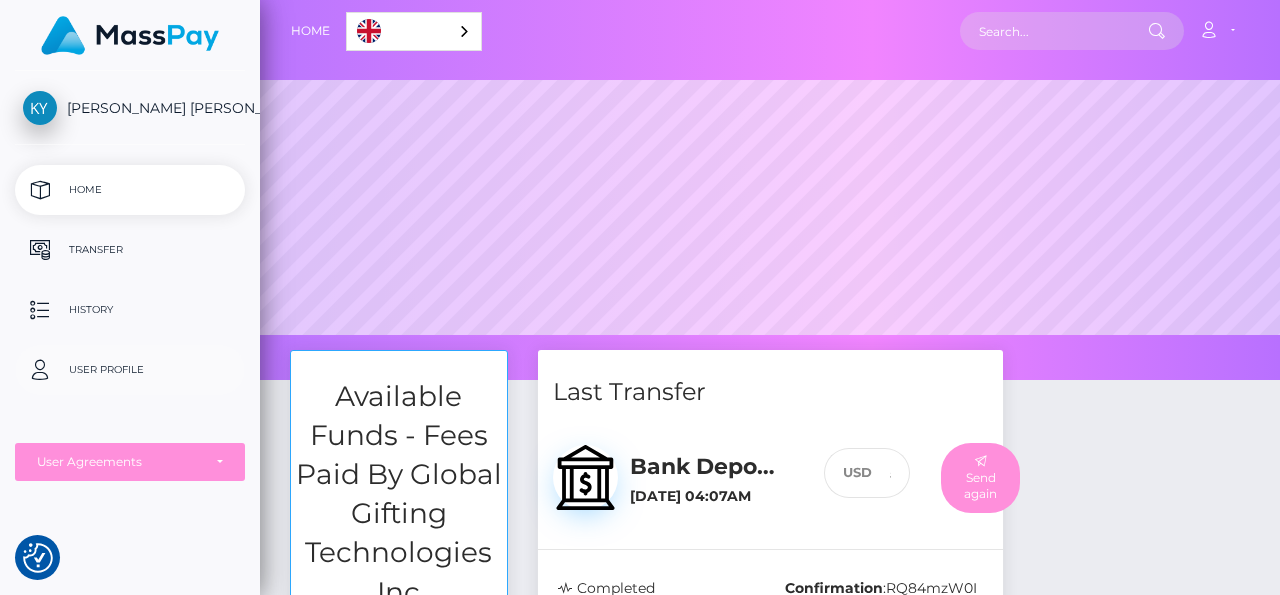 click on "User Profile" at bounding box center [130, 370] 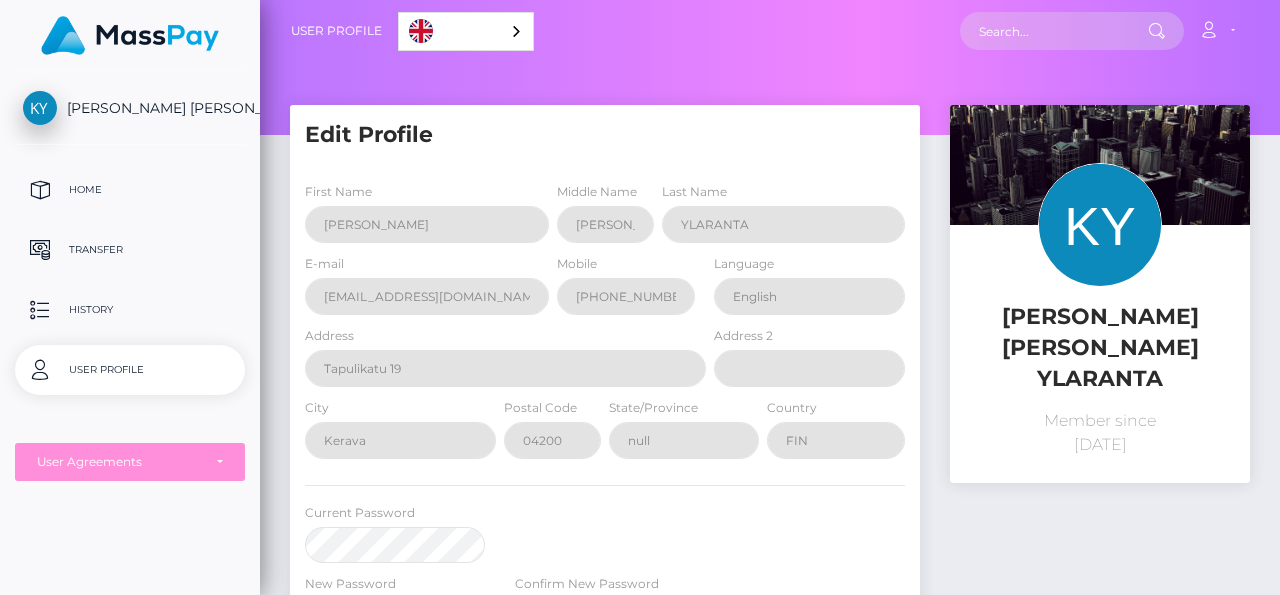 scroll, scrollTop: 0, scrollLeft: 0, axis: both 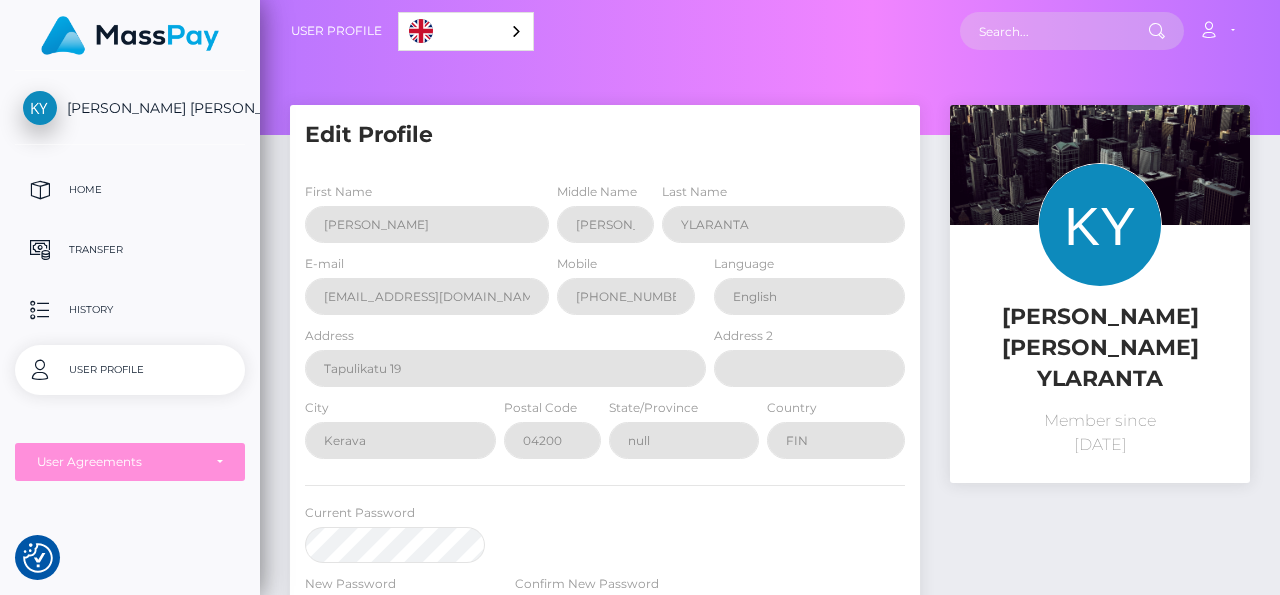 click on "[PERSON_NAME] [PERSON_NAME] YLARANTA
Member since  [DATE]" at bounding box center (1100, 517) 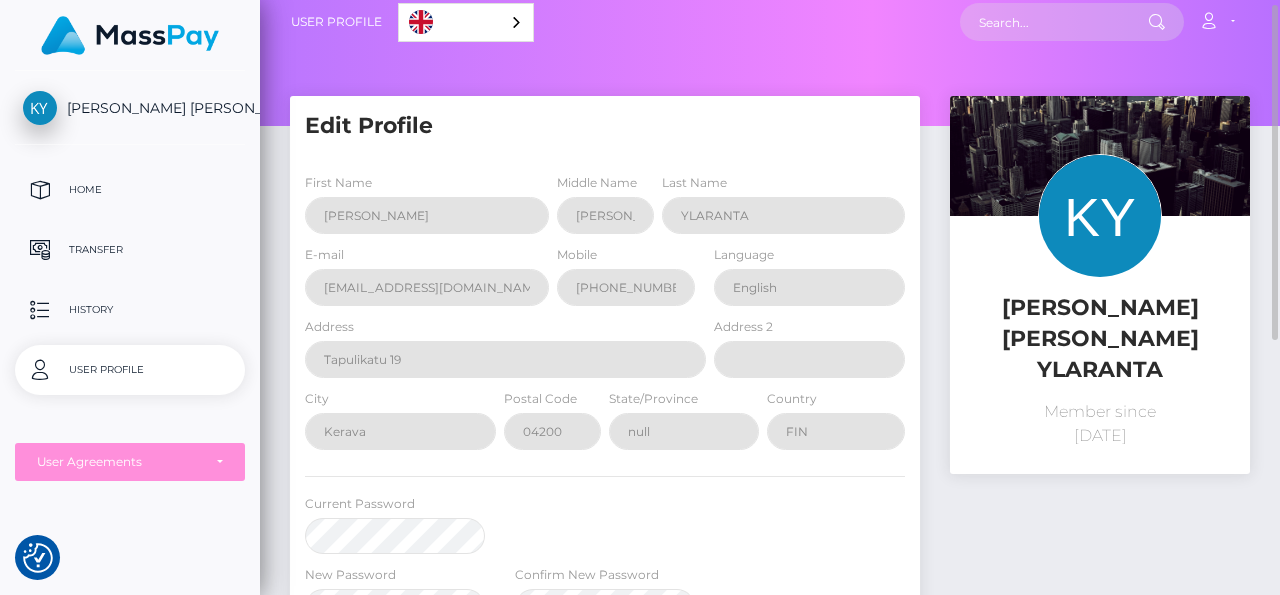 scroll, scrollTop: 0, scrollLeft: 0, axis: both 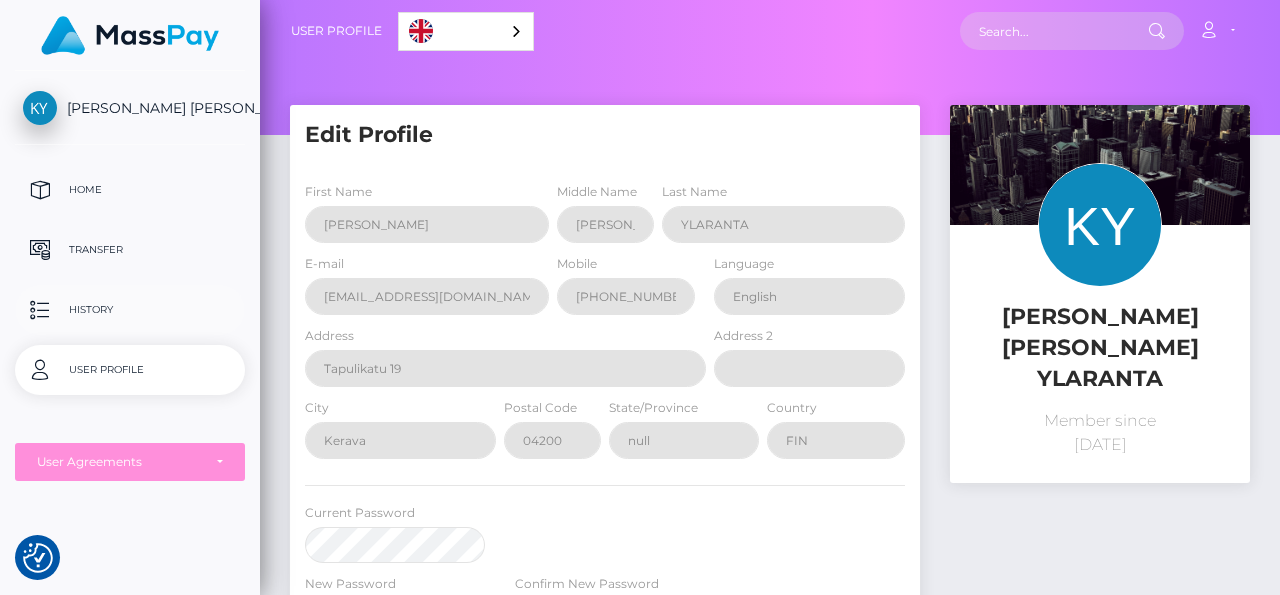 click on "History" at bounding box center (130, 310) 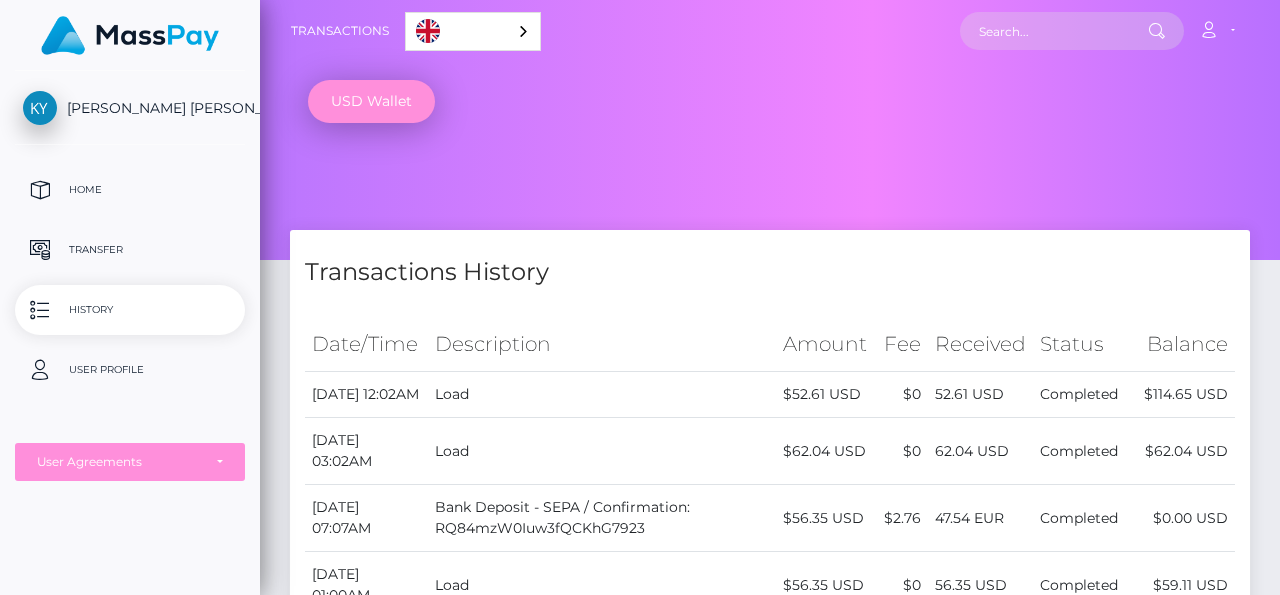 scroll, scrollTop: 0, scrollLeft: 0, axis: both 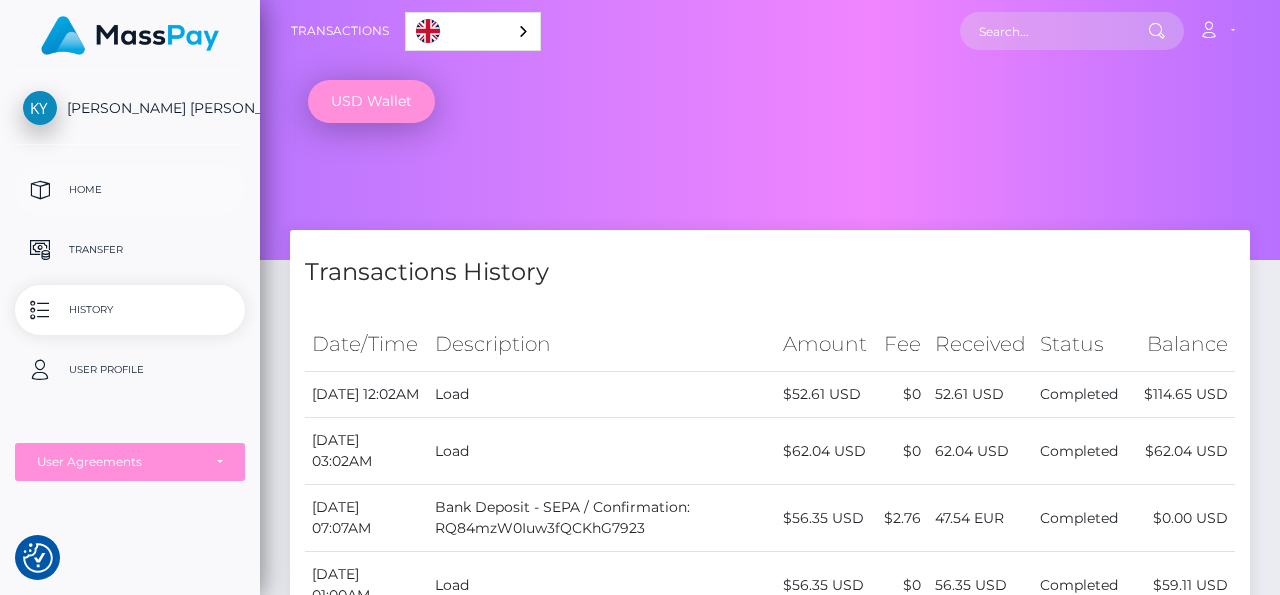 click on "Home" at bounding box center (130, 190) 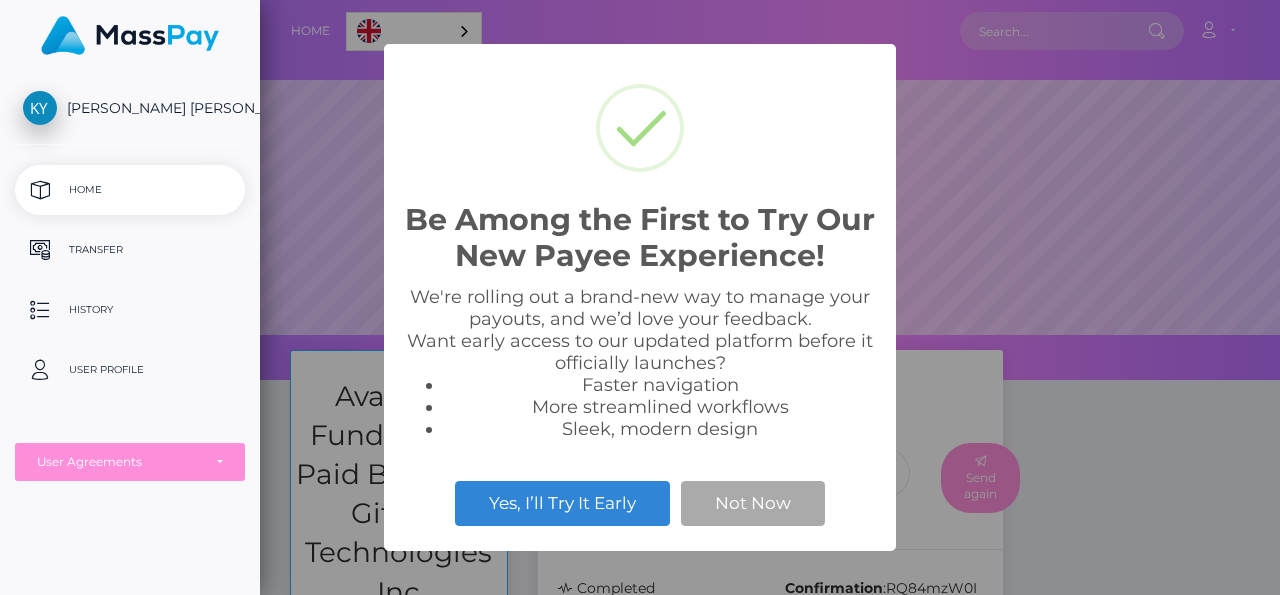 scroll, scrollTop: 0, scrollLeft: 0, axis: both 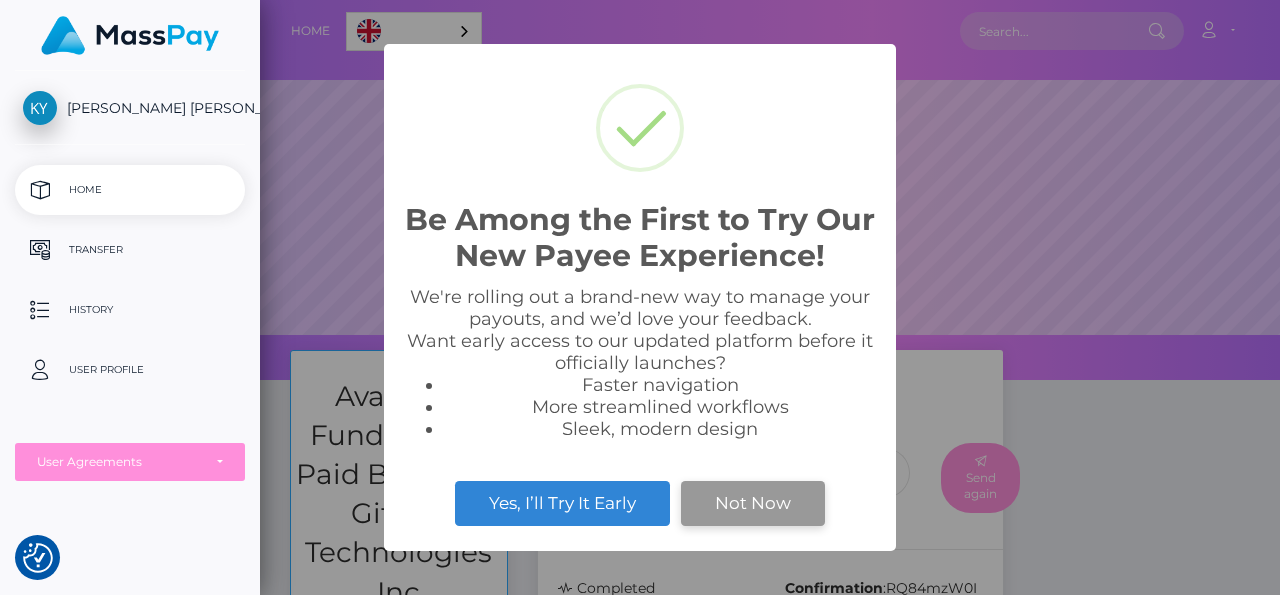 click on "Not Now" at bounding box center [753, 503] 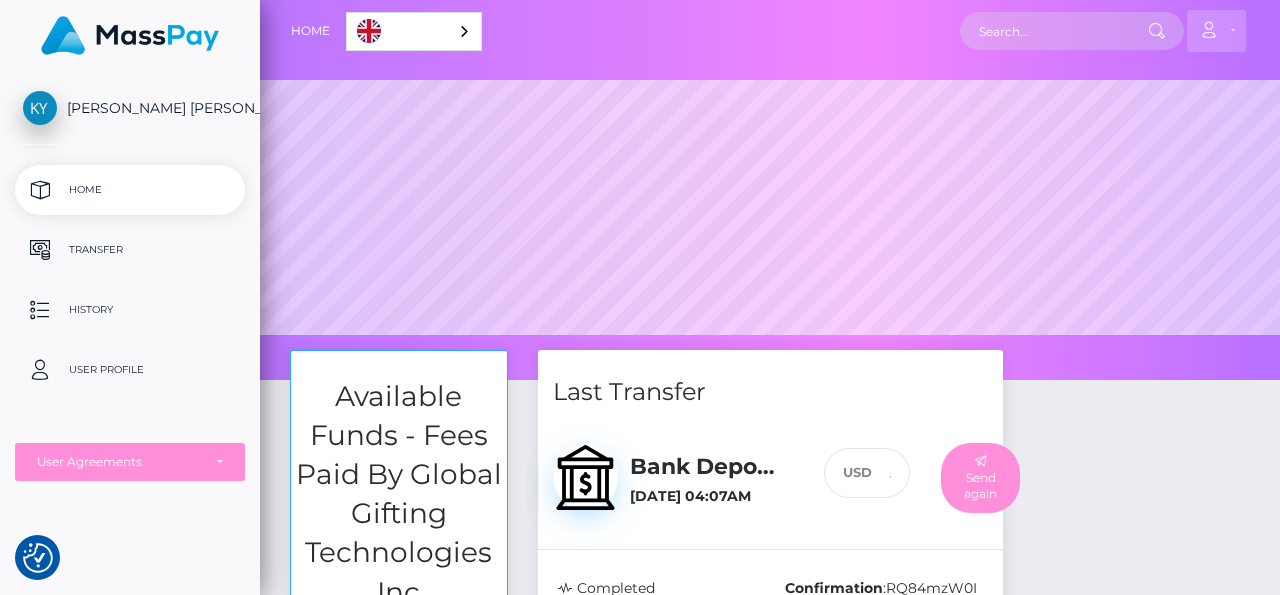 click on "Account" at bounding box center (1216, 31) 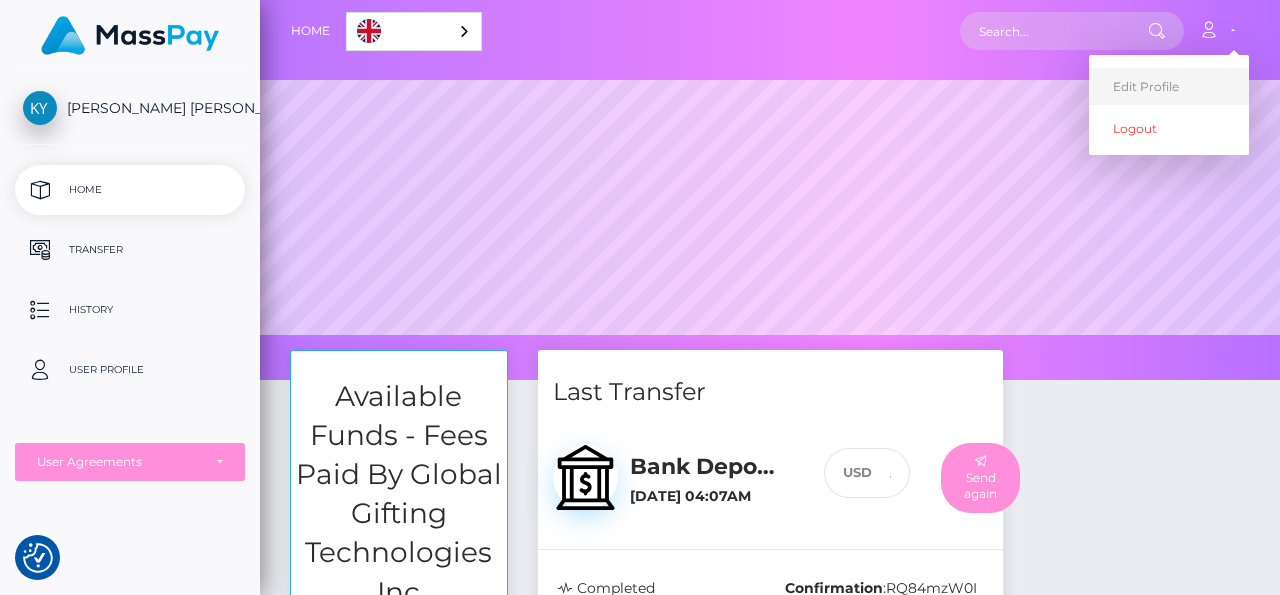 click on "Edit Profile" at bounding box center [1169, 86] 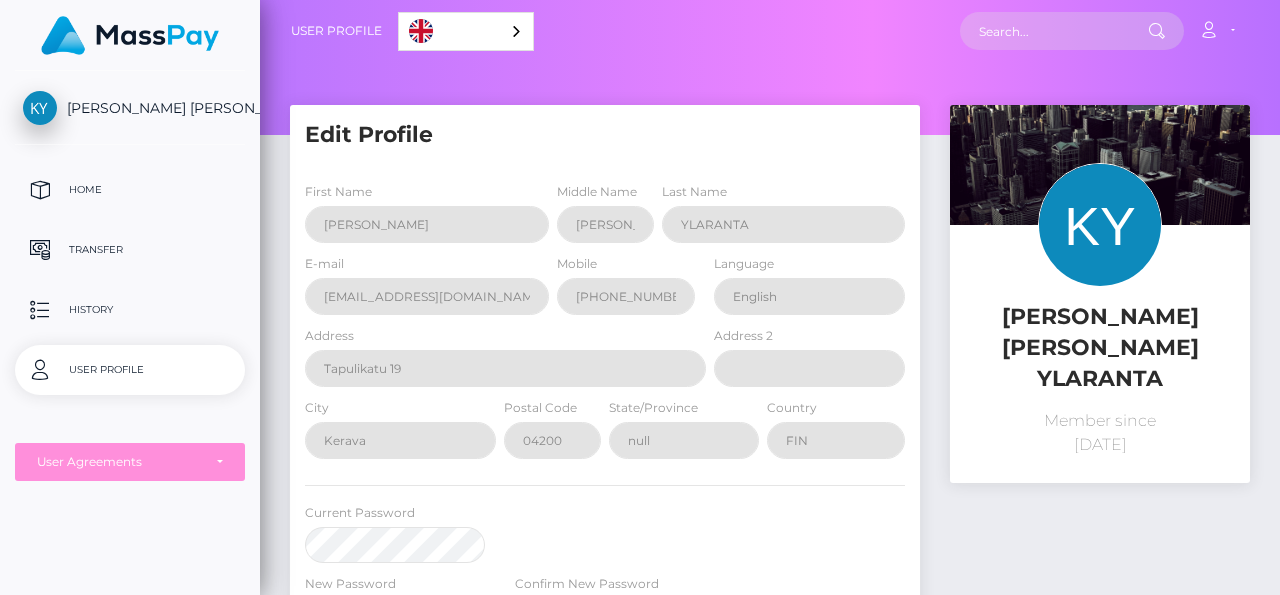 scroll, scrollTop: 0, scrollLeft: 0, axis: both 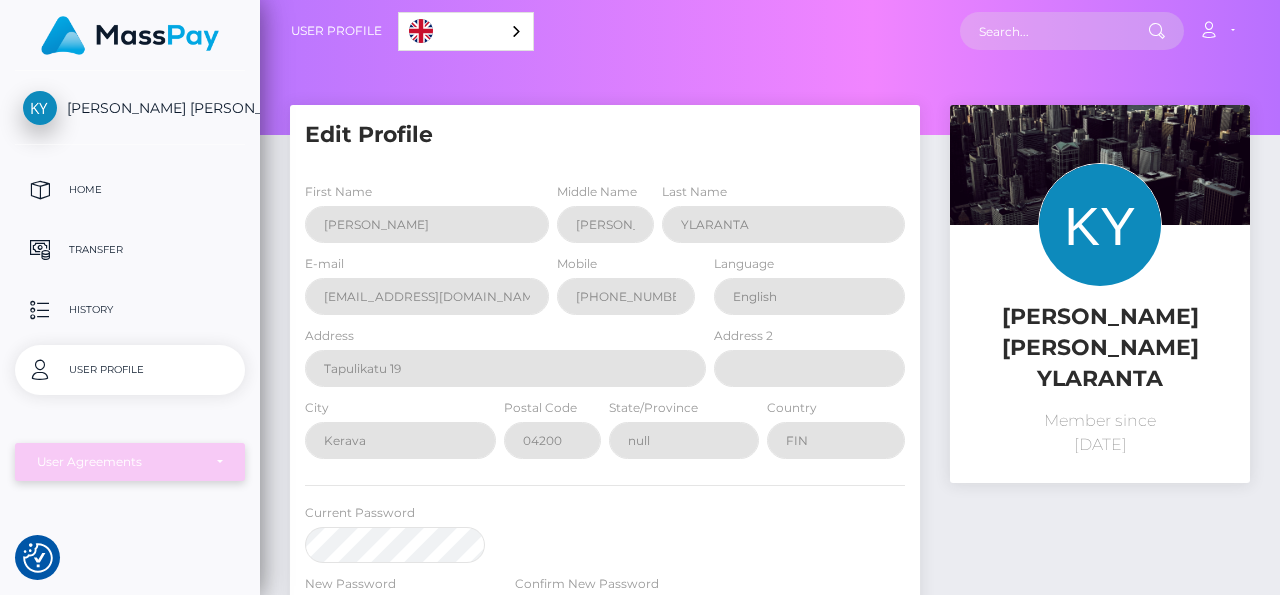 click on "User Agreements" at bounding box center (119, 462) 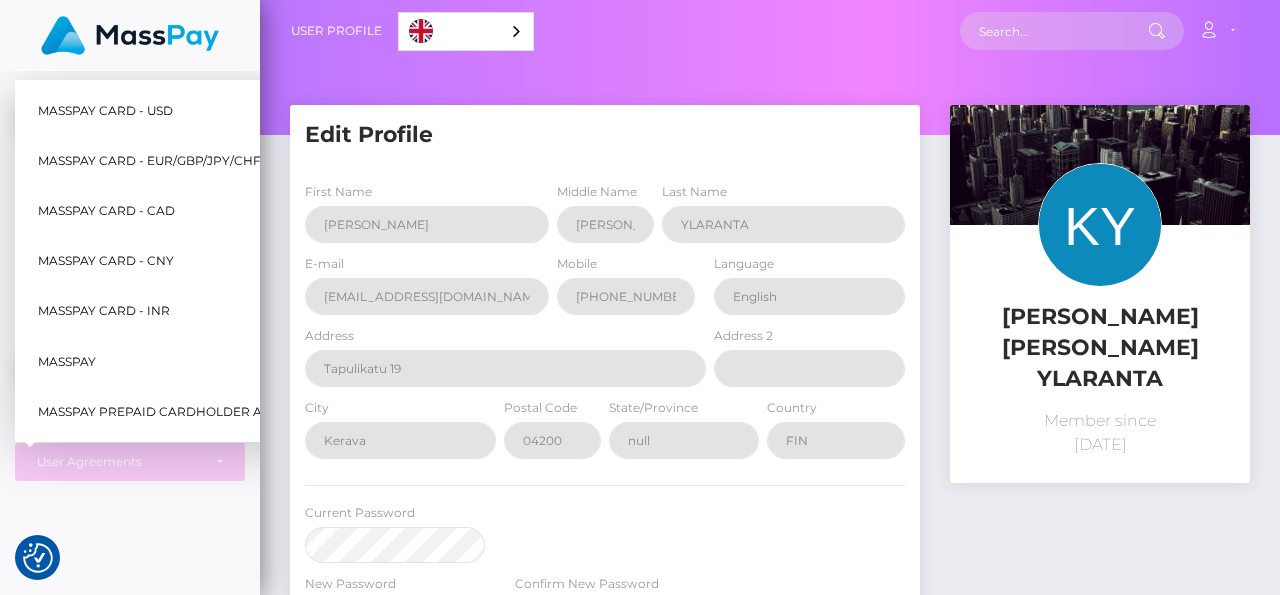 click on "MassPay Prepaid Cardholder Agreement" at bounding box center [185, 412] 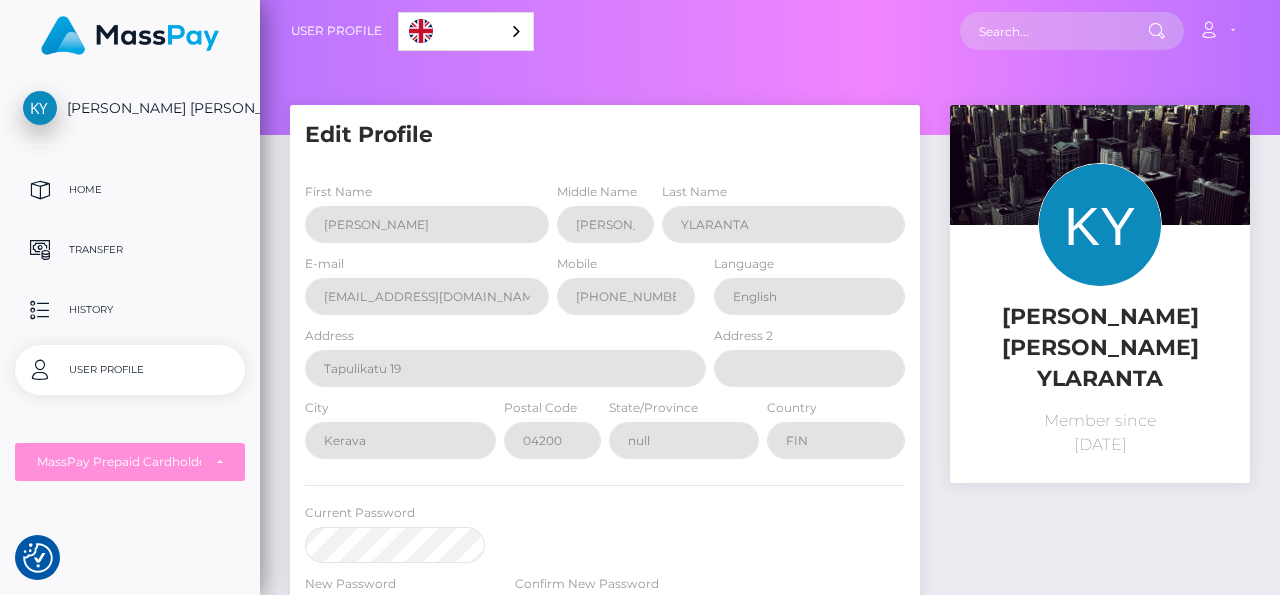 click on "User Profile" at bounding box center (130, 370) 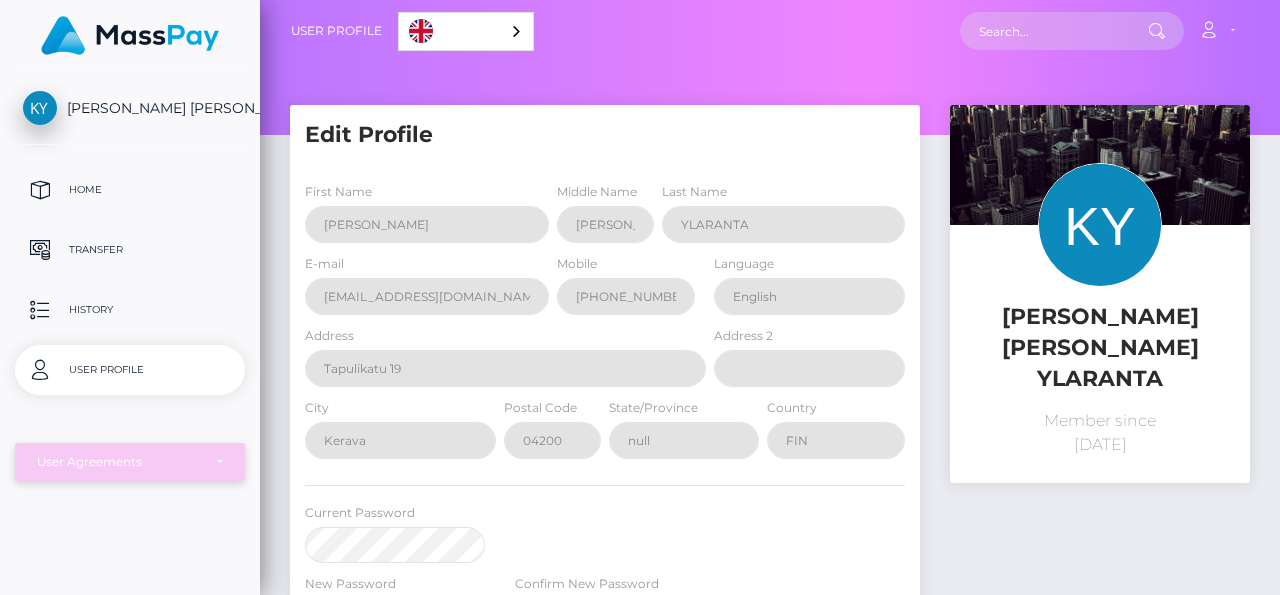 scroll, scrollTop: 0, scrollLeft: 0, axis: both 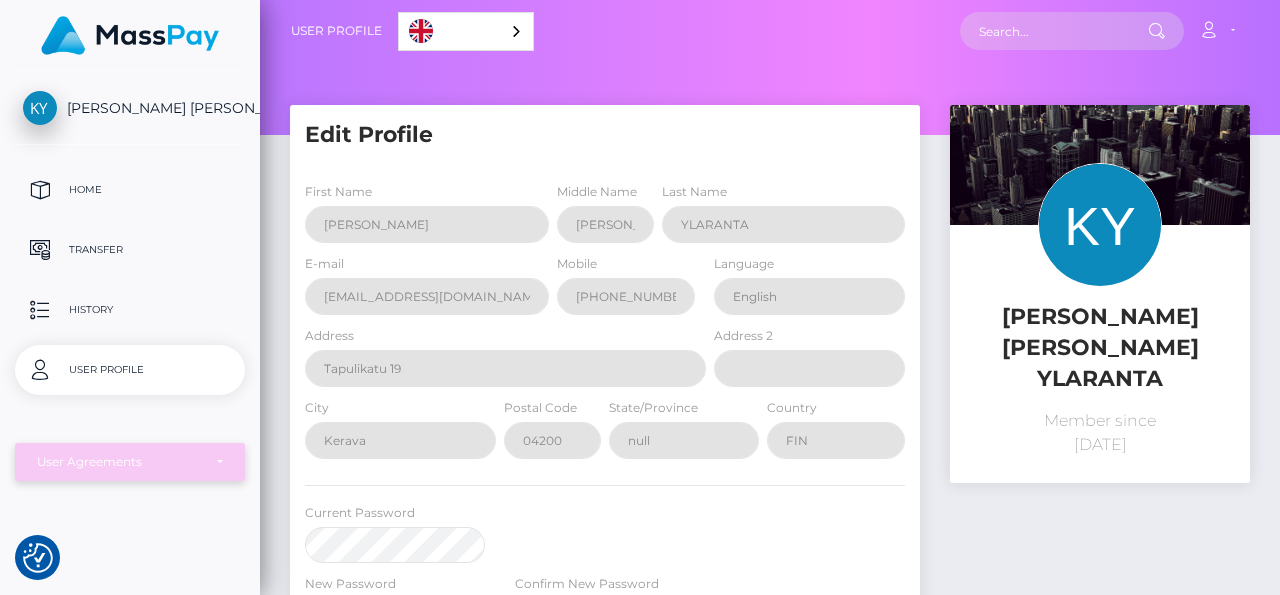 click on "User Agreements" at bounding box center [130, 462] 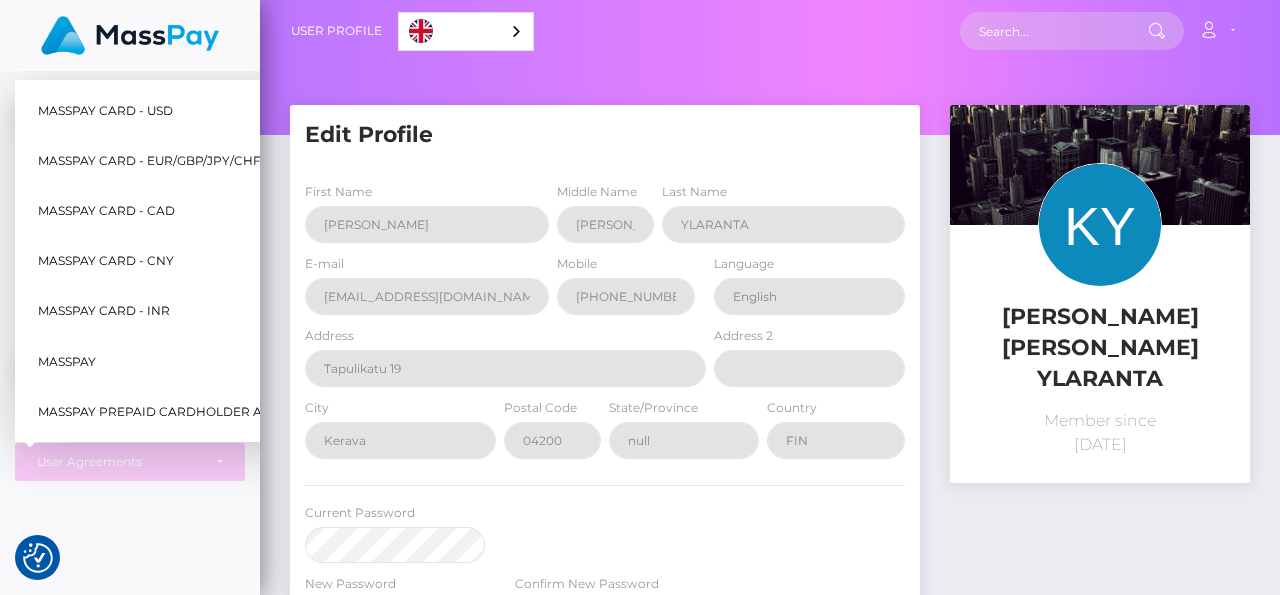 click on "MassPay Card - EUR/GBP/JPY/CHF/AUD" at bounding box center (165, 161) 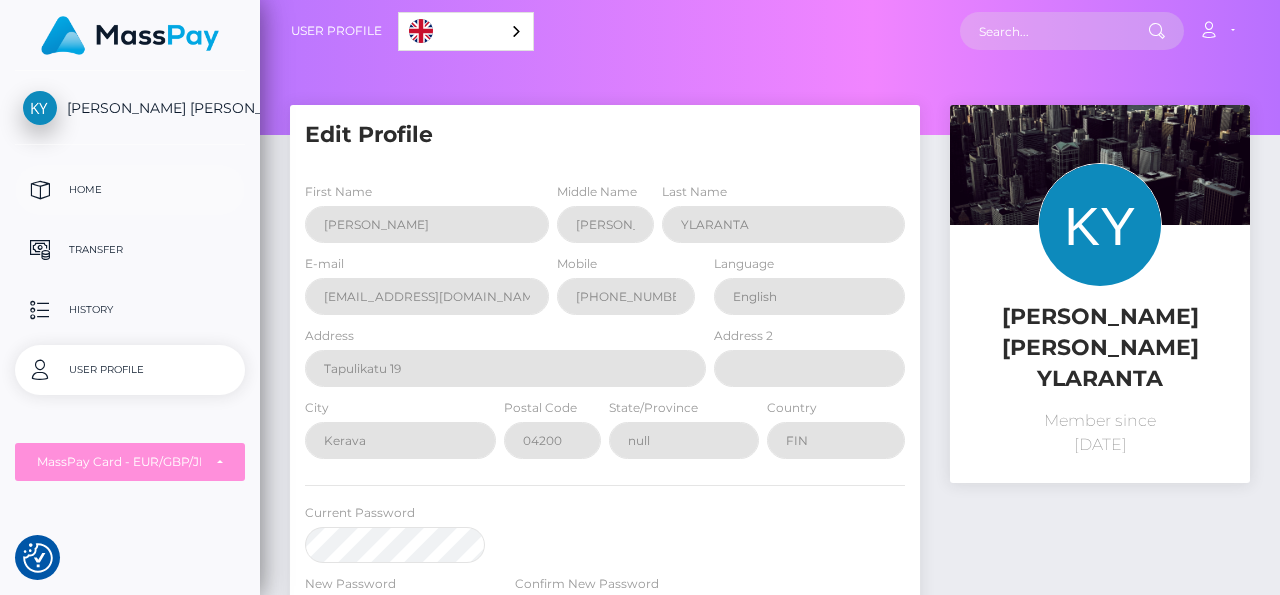 click on "Home" at bounding box center [130, 190] 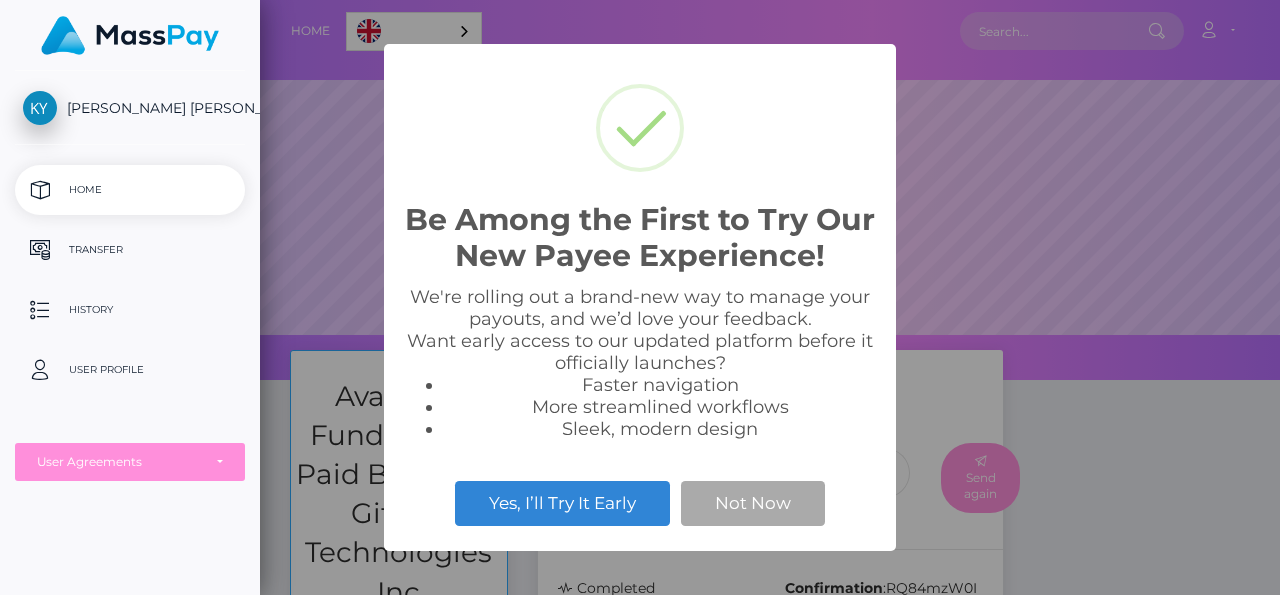 scroll, scrollTop: 0, scrollLeft: 0, axis: both 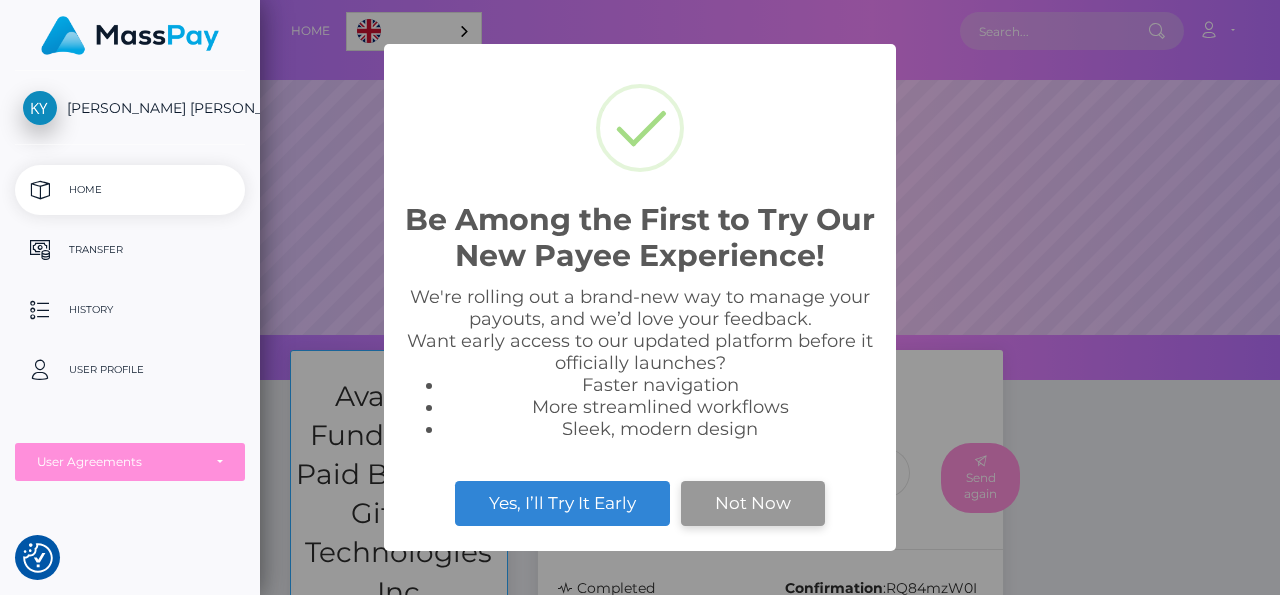 click on "Not Now" at bounding box center (753, 503) 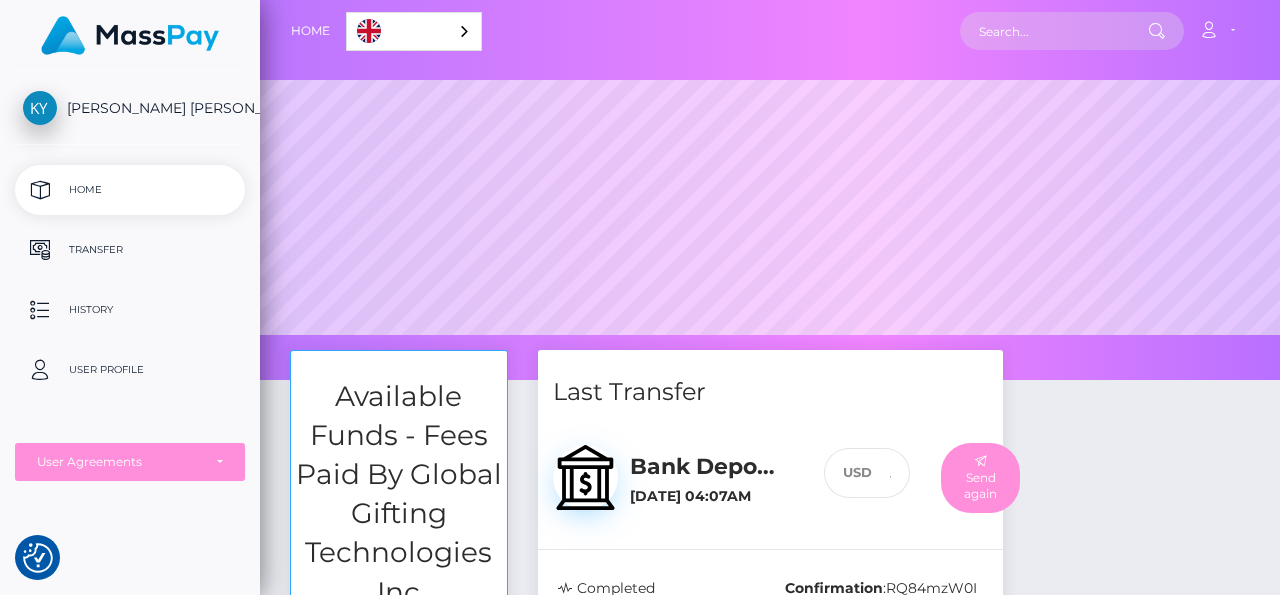 click on "KATI PAULINA YLARANTA
Home
Transfer
History
User Profile
MassPay Card - USD
MassPay" at bounding box center (130, 331) 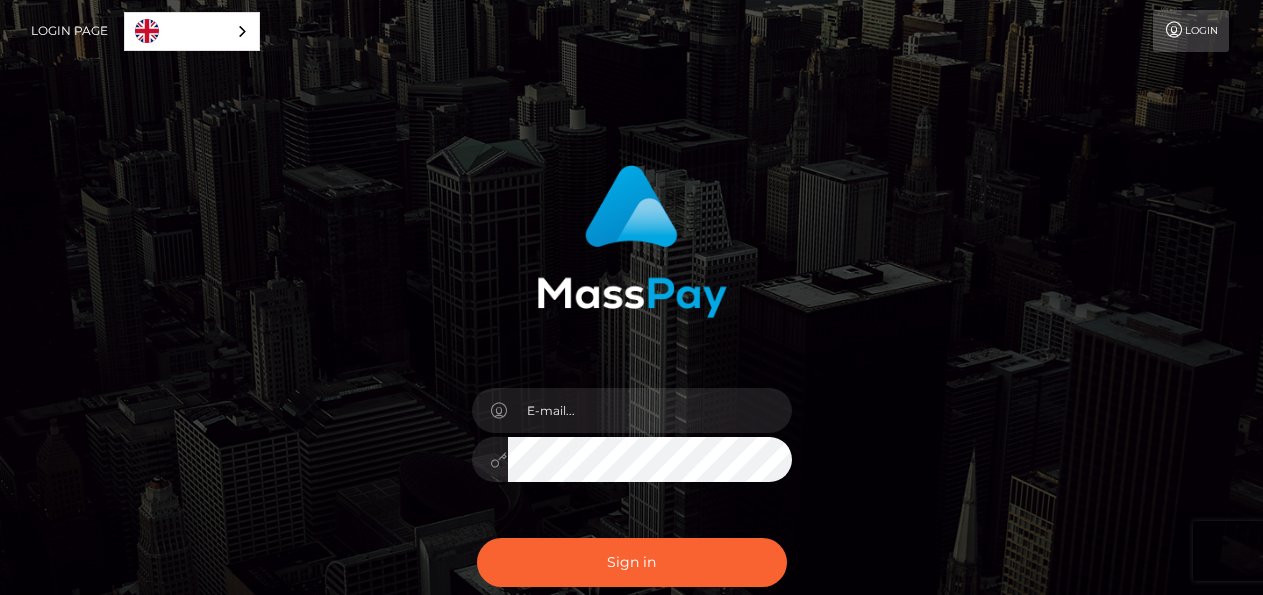 scroll, scrollTop: 0, scrollLeft: 0, axis: both 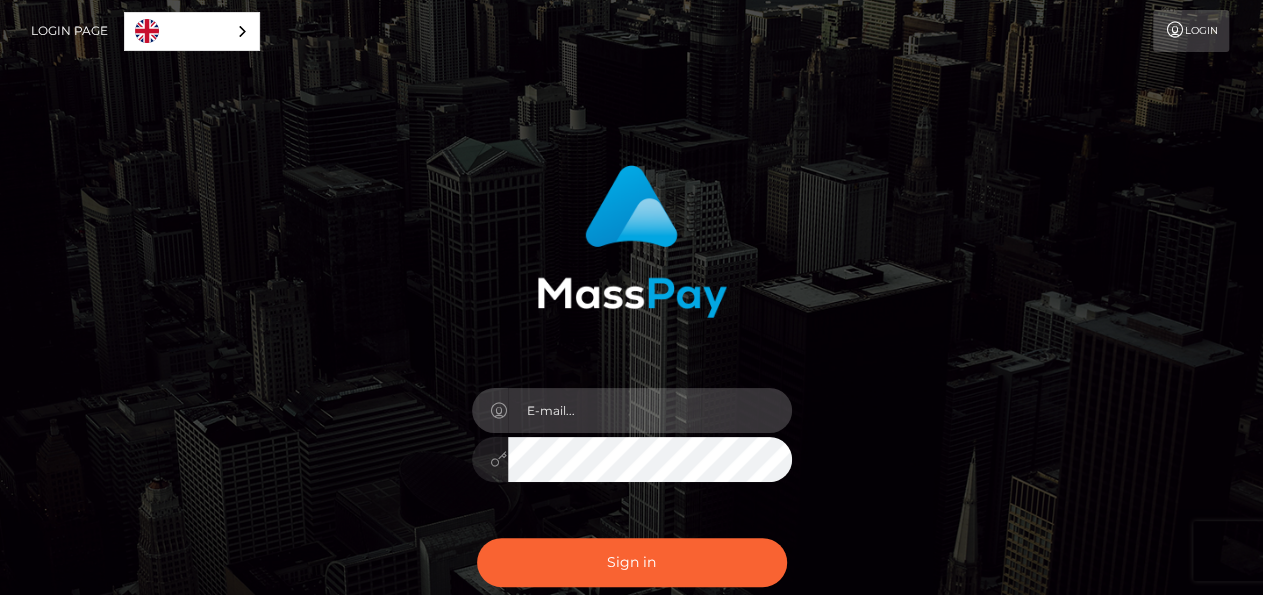 click at bounding box center [650, 410] 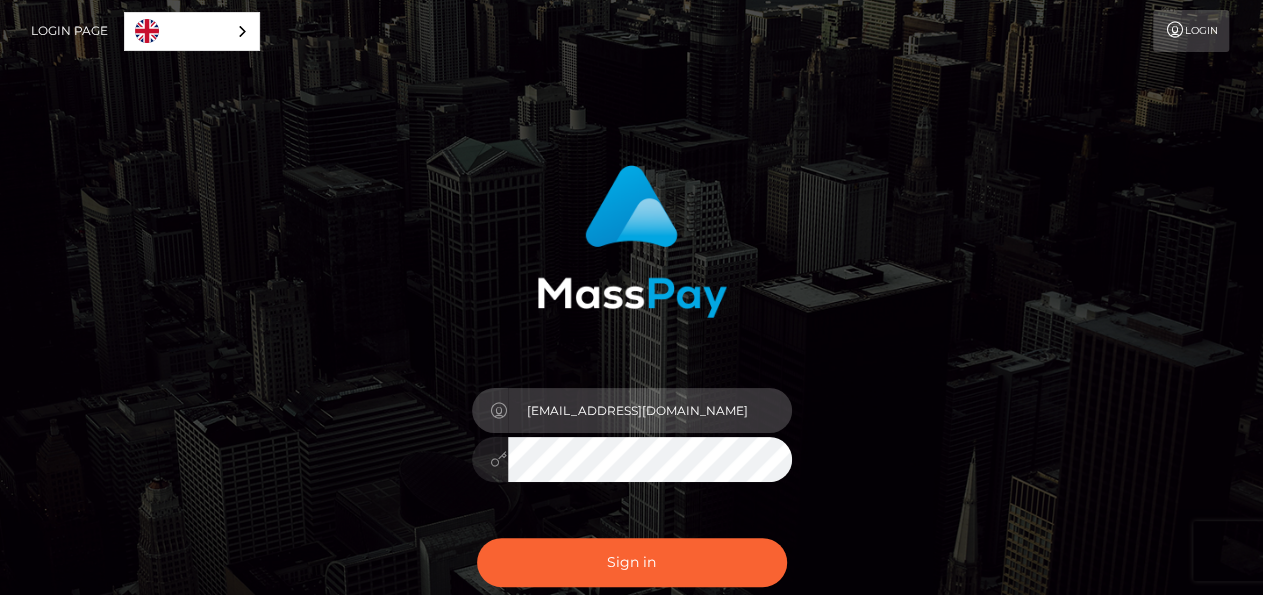 type on "melinda9011@yahoo.com" 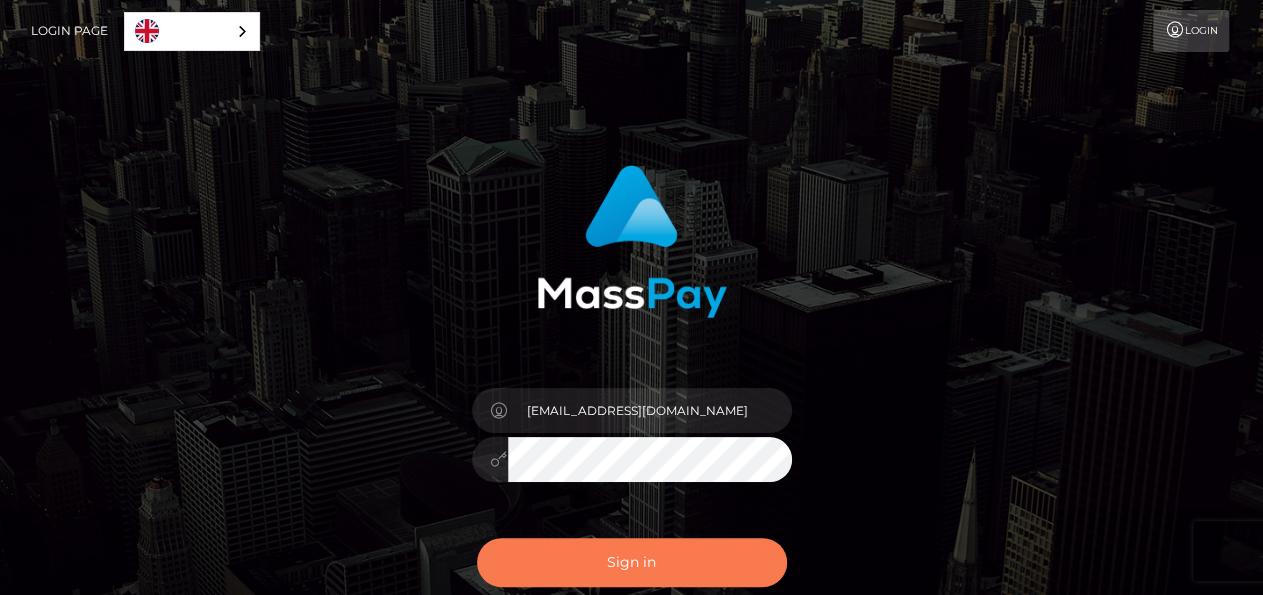 click on "Sign in" at bounding box center [632, 562] 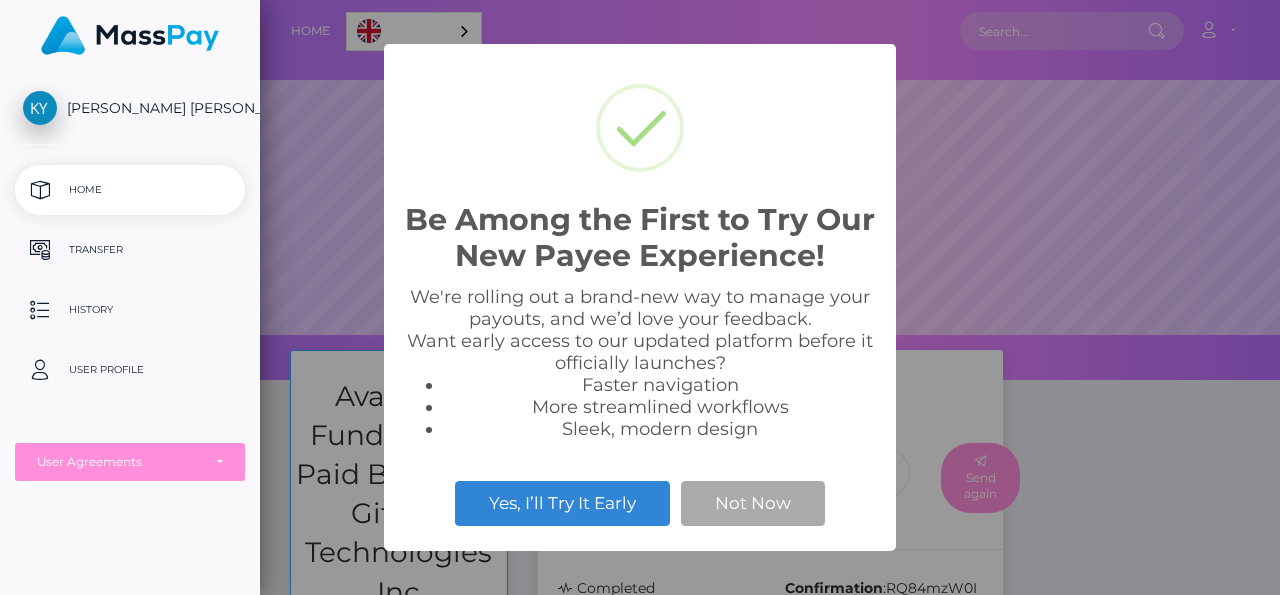 scroll, scrollTop: 0, scrollLeft: 0, axis: both 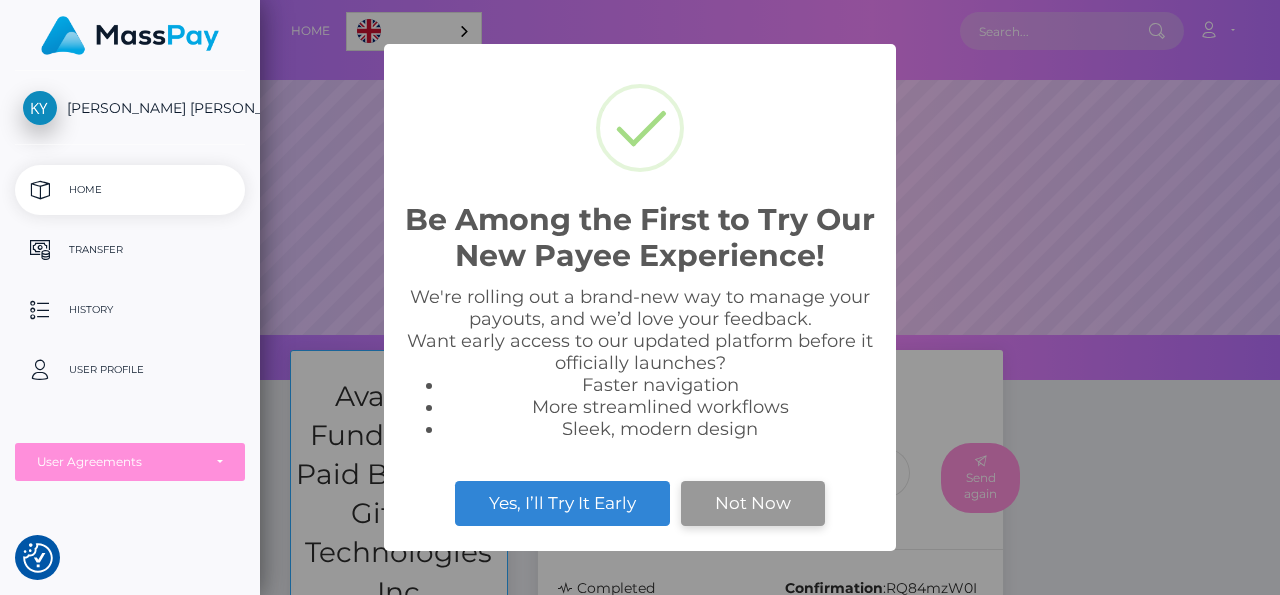 click on "Not Now" at bounding box center [753, 503] 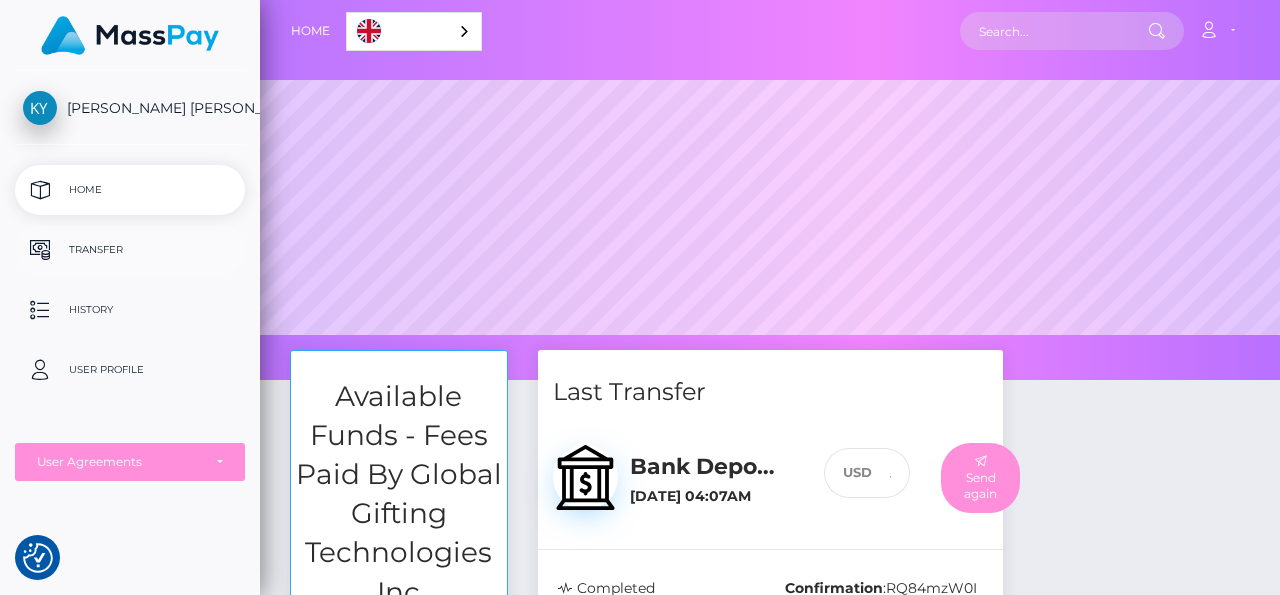 click on "Transfer" at bounding box center (130, 250) 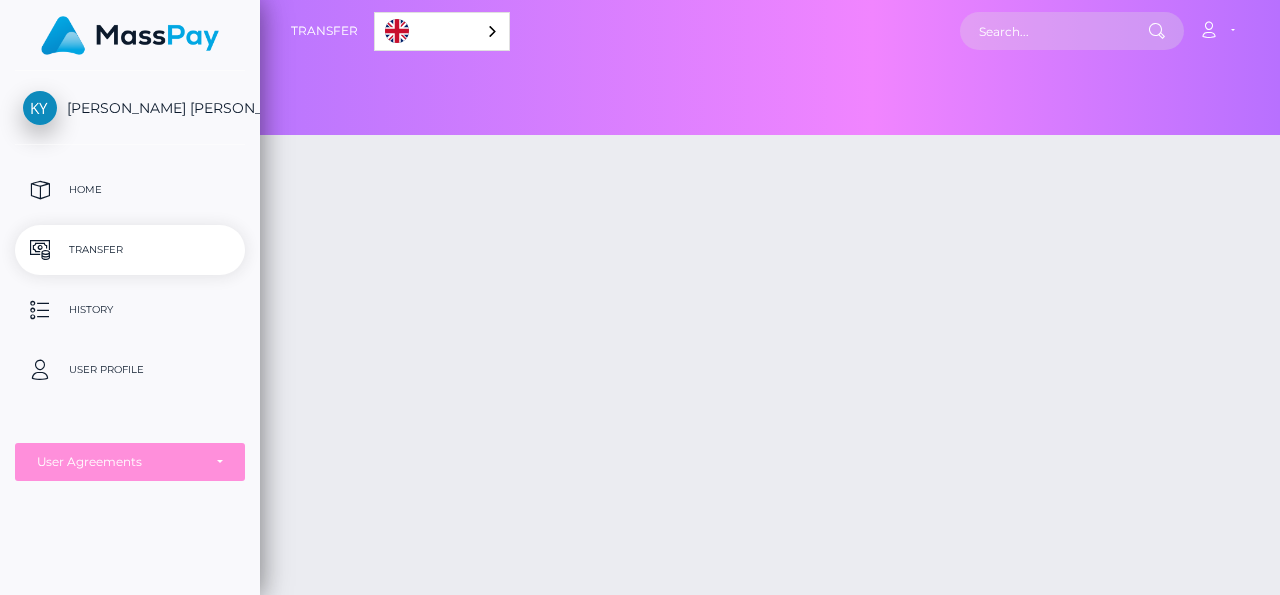 scroll, scrollTop: 0, scrollLeft: 0, axis: both 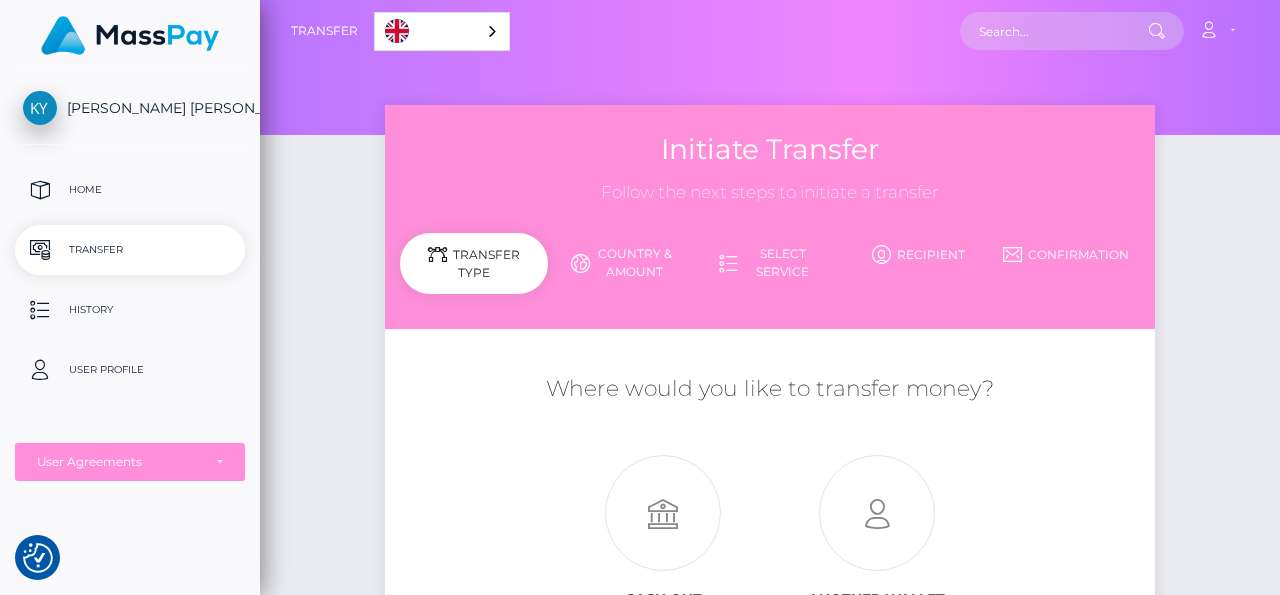 click on "Country & Amount" at bounding box center [622, 263] 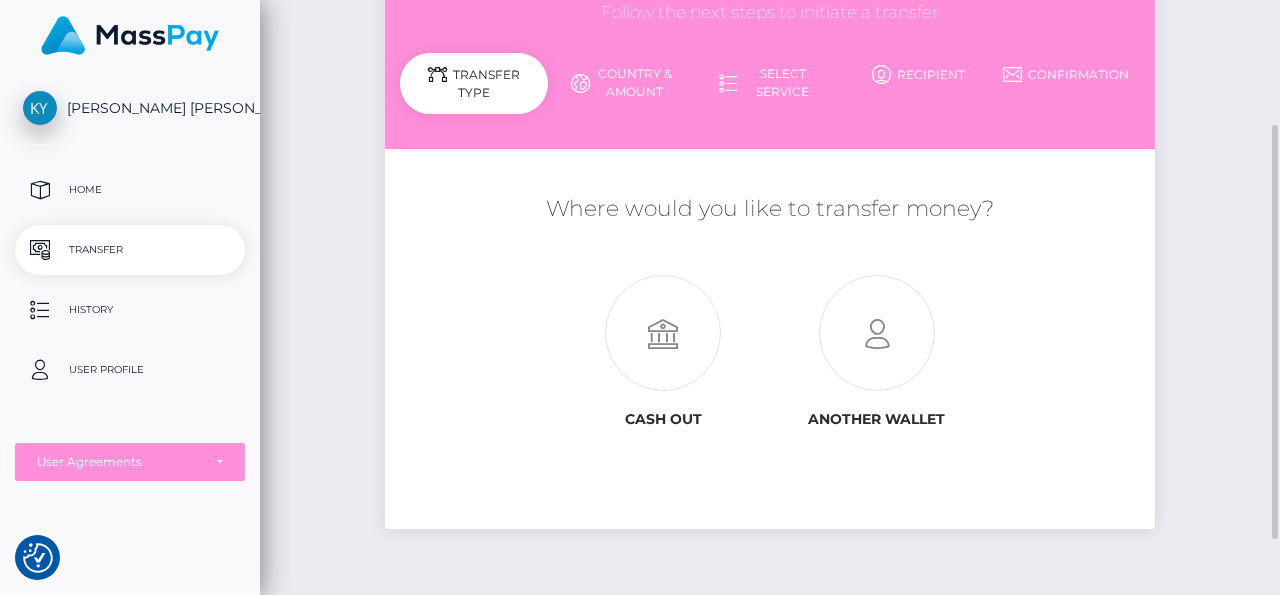 scroll, scrollTop: 210, scrollLeft: 0, axis: vertical 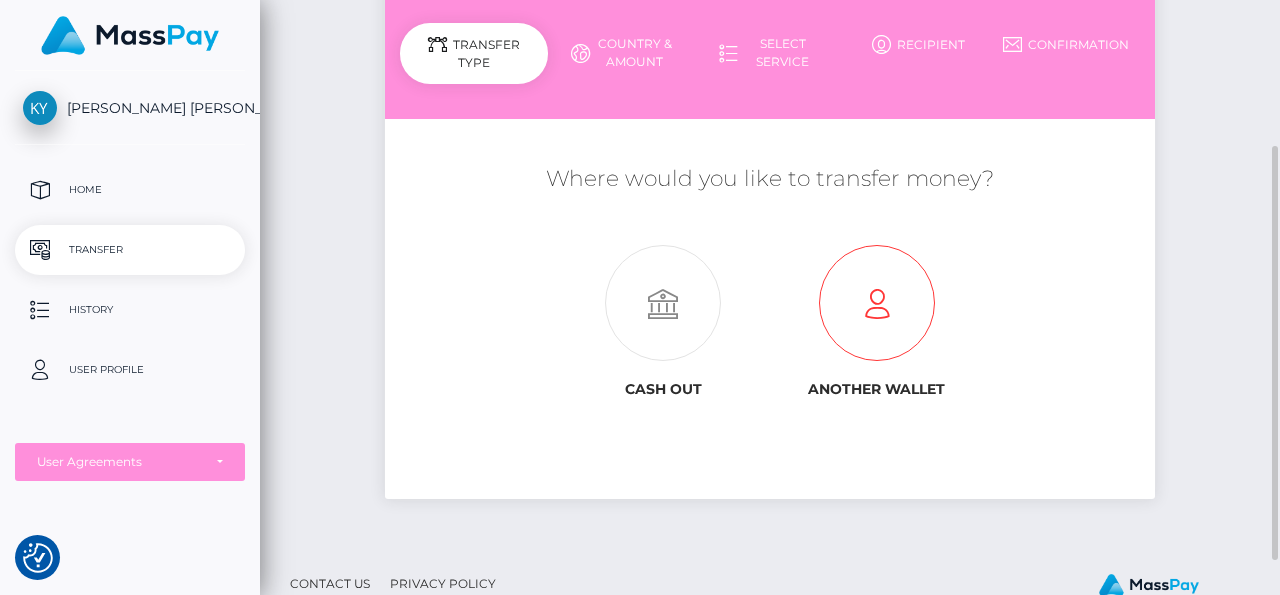 click at bounding box center (877, 304) 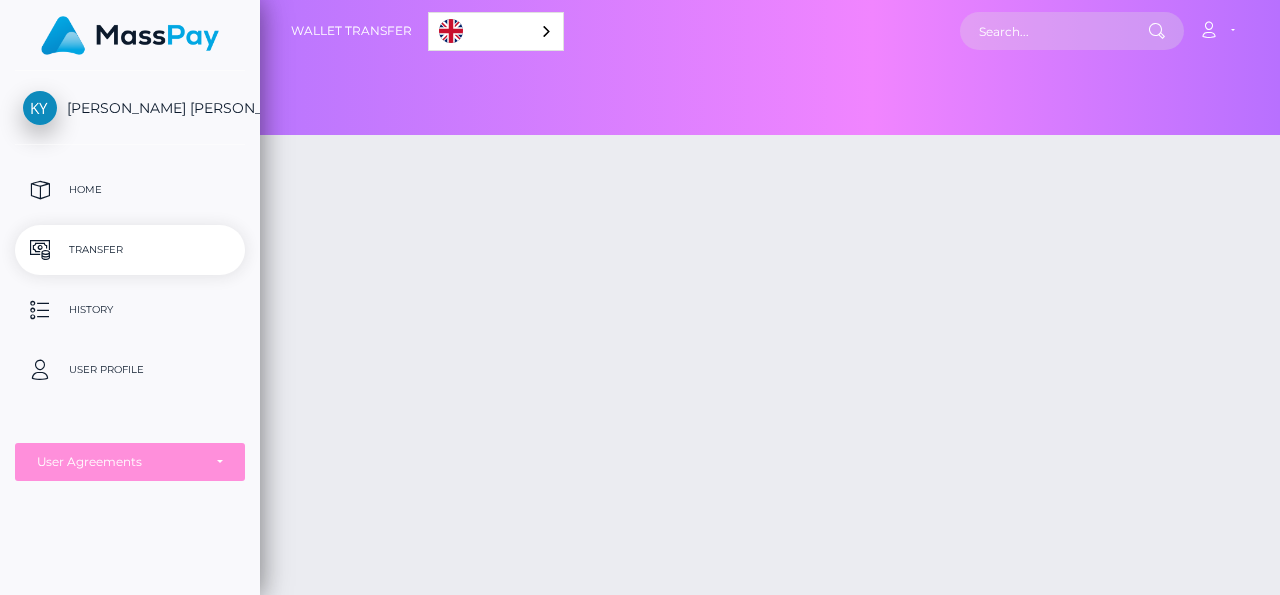 scroll, scrollTop: 0, scrollLeft: 0, axis: both 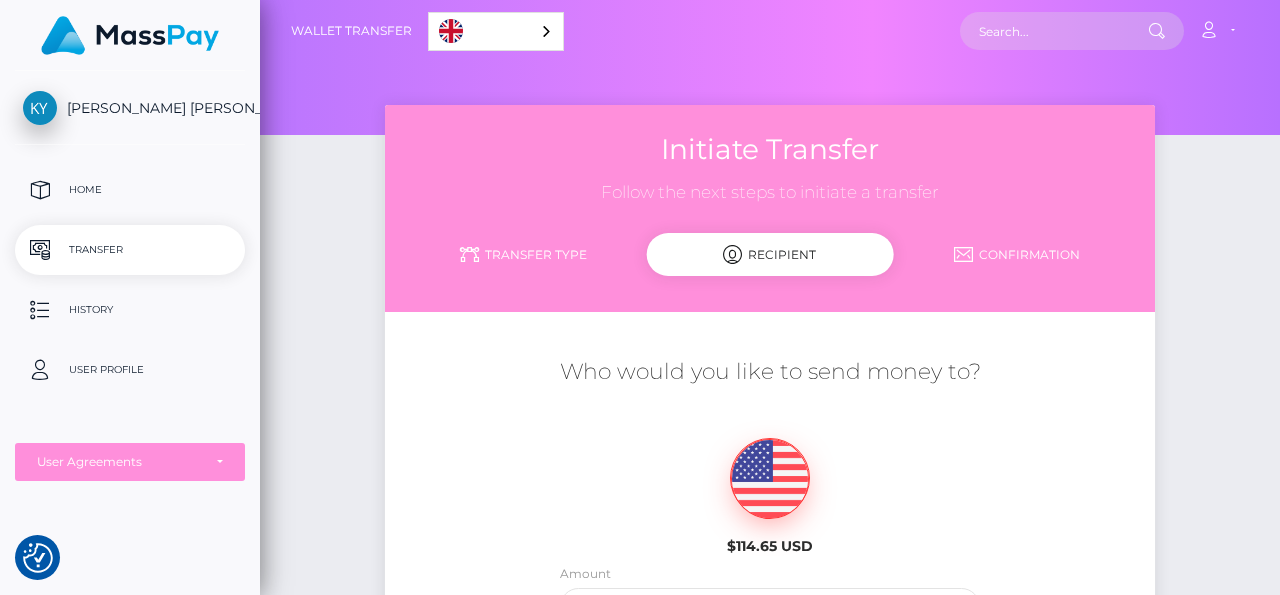 click on "Initiate Transfer
Follow the next steps to initiate a transfer
Transfer Type
Recipient
Confirmation
$114.65 USD" at bounding box center [770, 549] 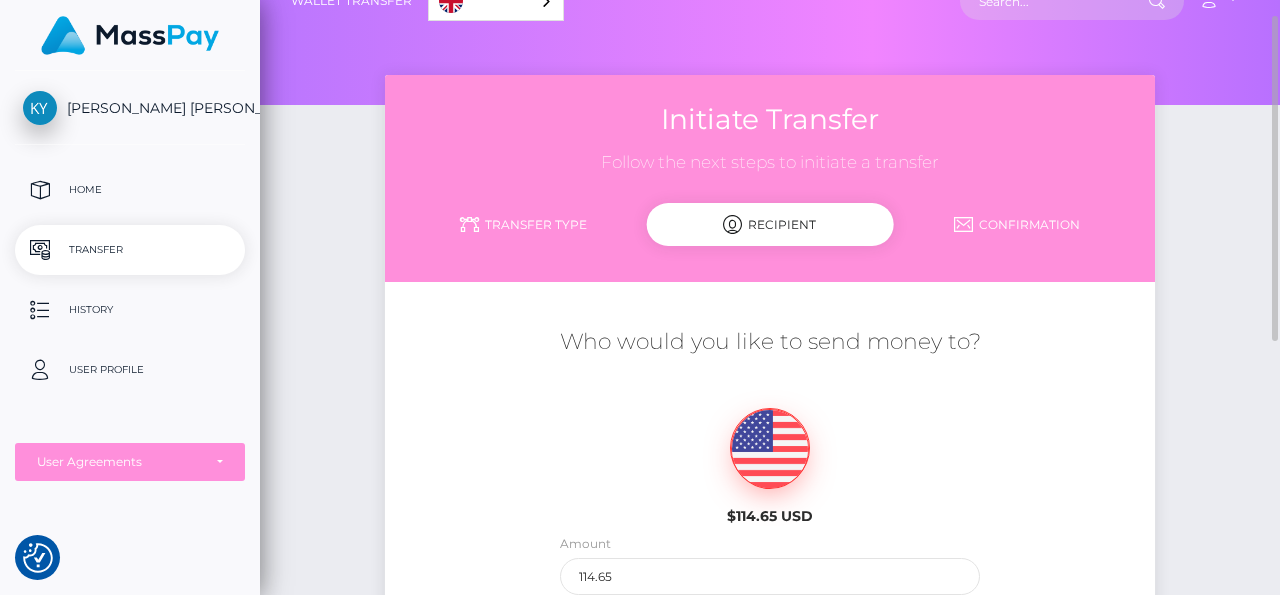 scroll, scrollTop: 0, scrollLeft: 0, axis: both 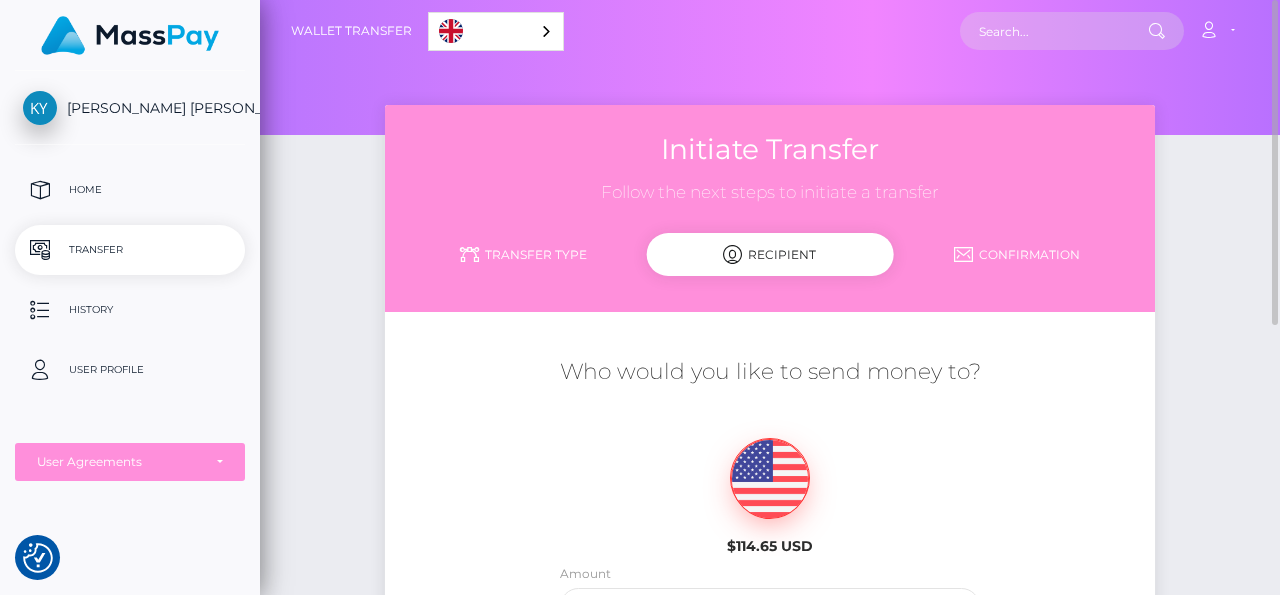 click on "Transfer Type" at bounding box center [523, 254] 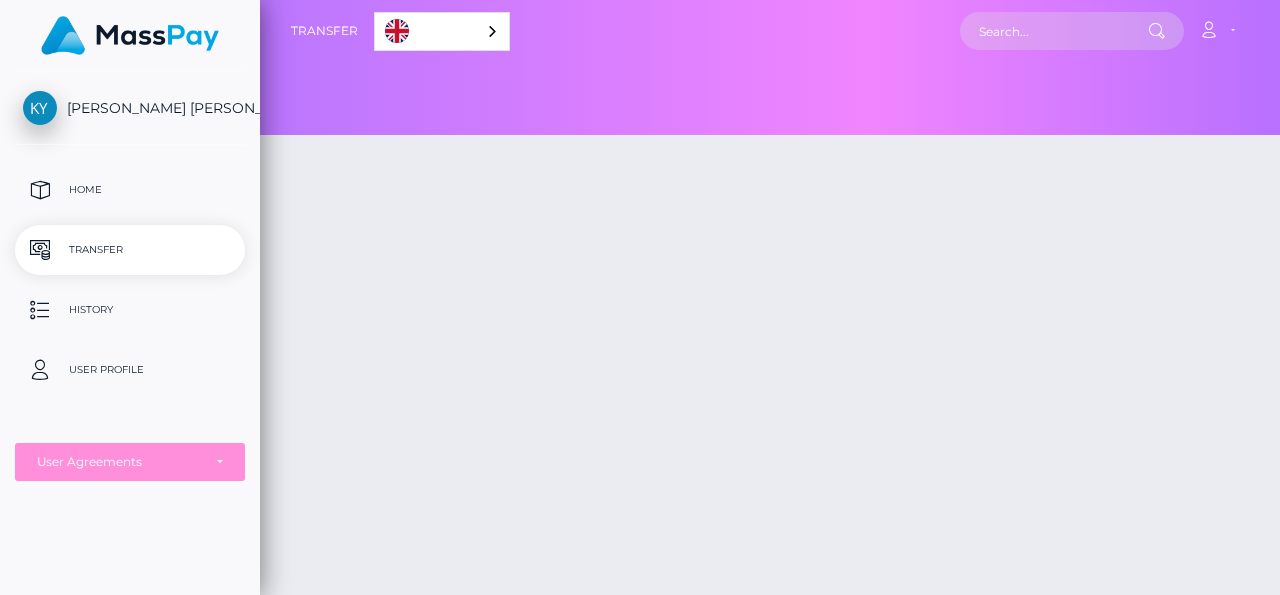 scroll, scrollTop: 0, scrollLeft: 0, axis: both 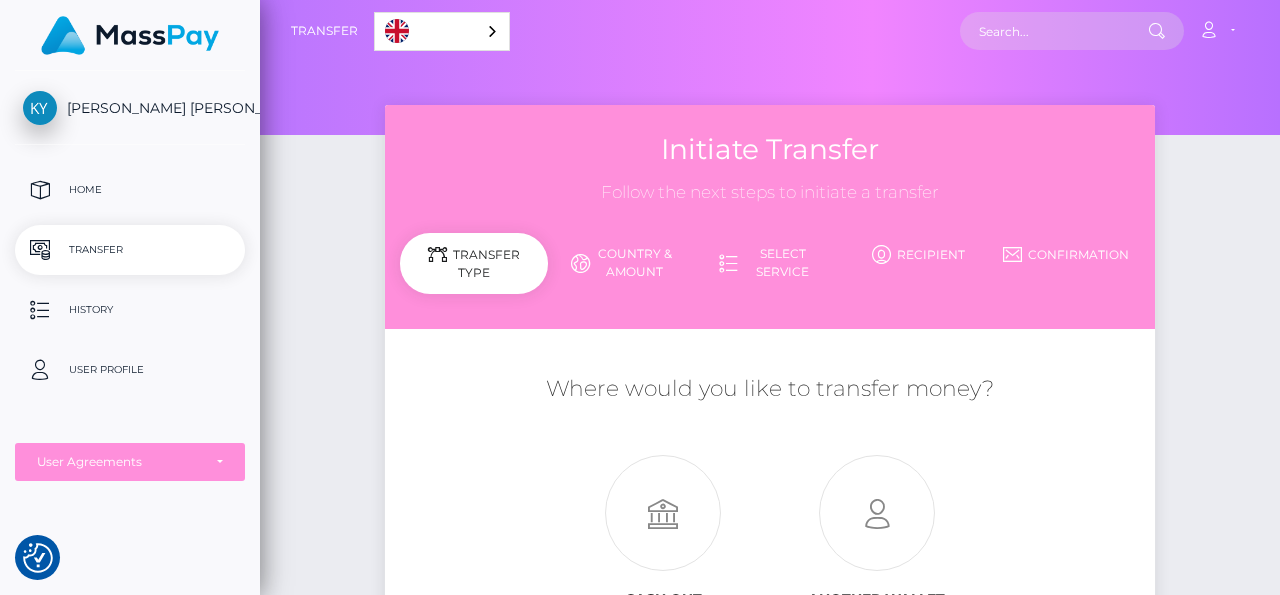 click on "Initiate Transfer
Follow the next steps to initiate a transfer
Transfer Type
Country & Amount
Select Service" at bounding box center [770, 432] 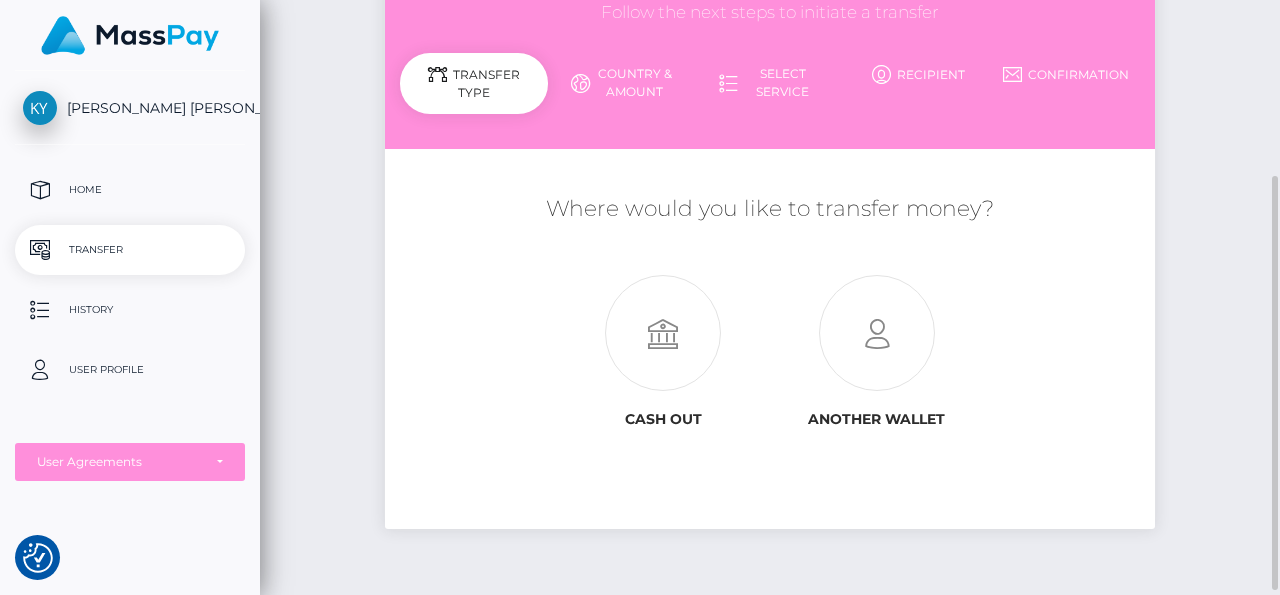scroll, scrollTop: 210, scrollLeft: 0, axis: vertical 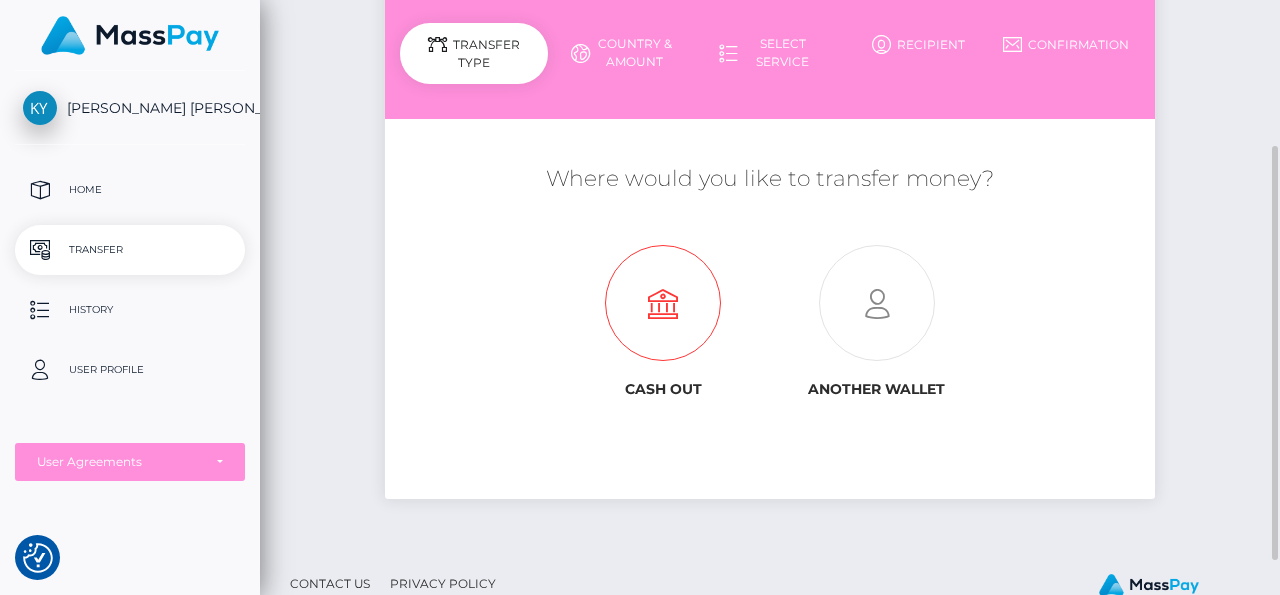 click at bounding box center (663, 304) 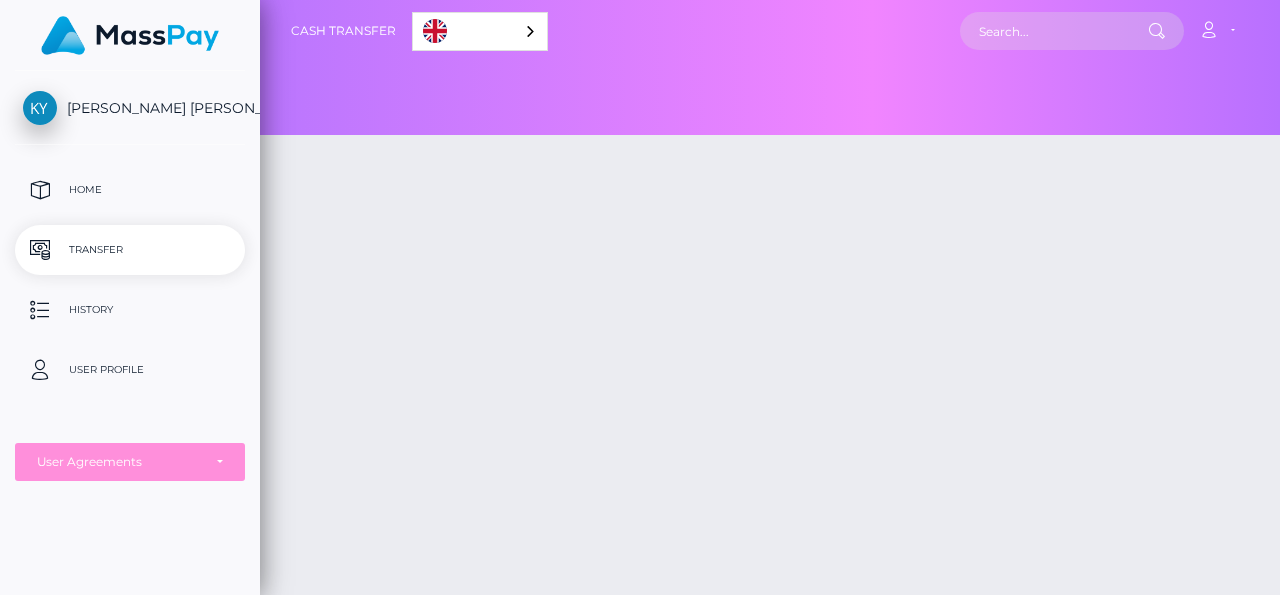 scroll, scrollTop: 0, scrollLeft: 0, axis: both 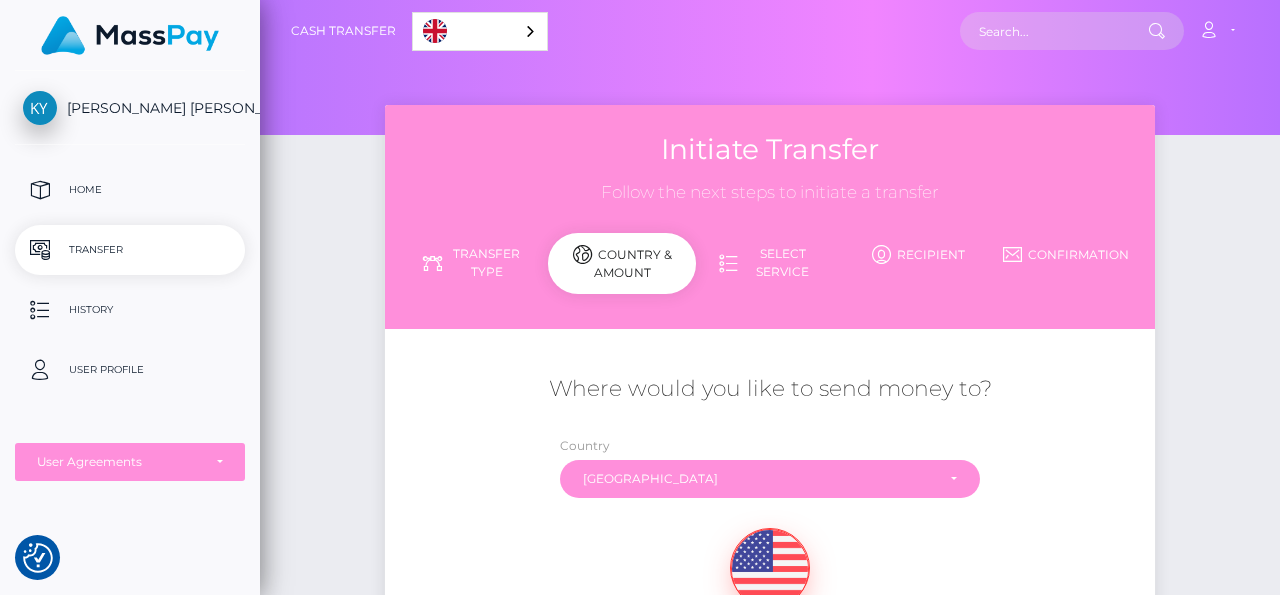 click on "Initiate Transfer
Follow the next steps to initiate a transfer
Transfer Type
Country & Amount
Select Service" at bounding box center [770, 486] 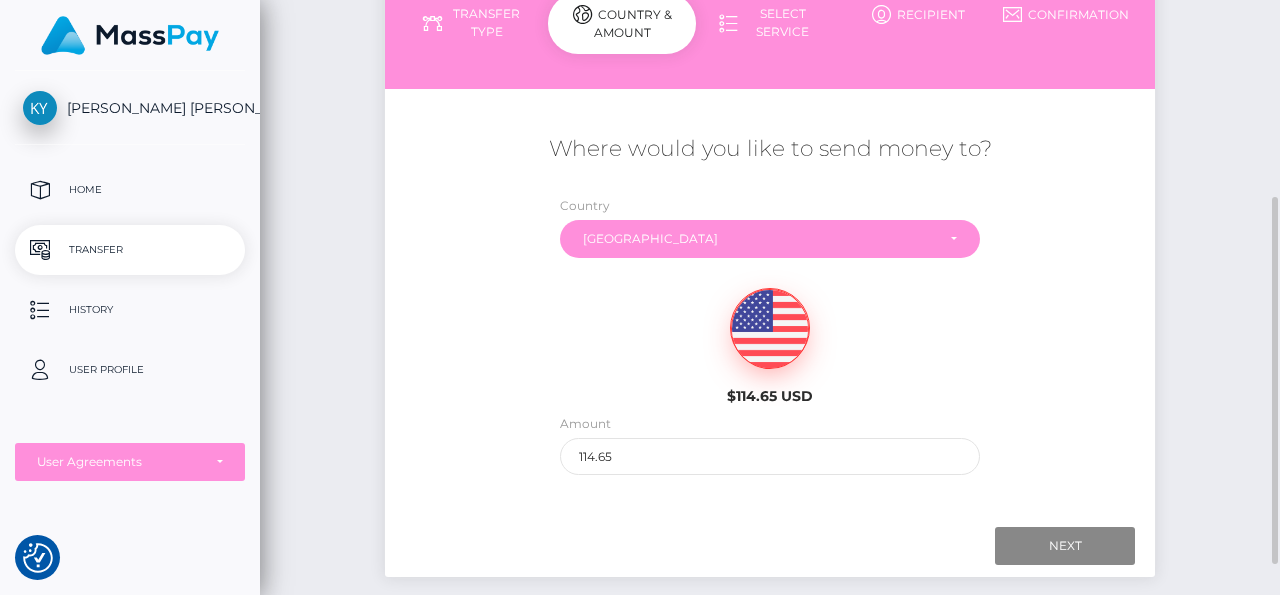 scroll, scrollTop: 270, scrollLeft: 0, axis: vertical 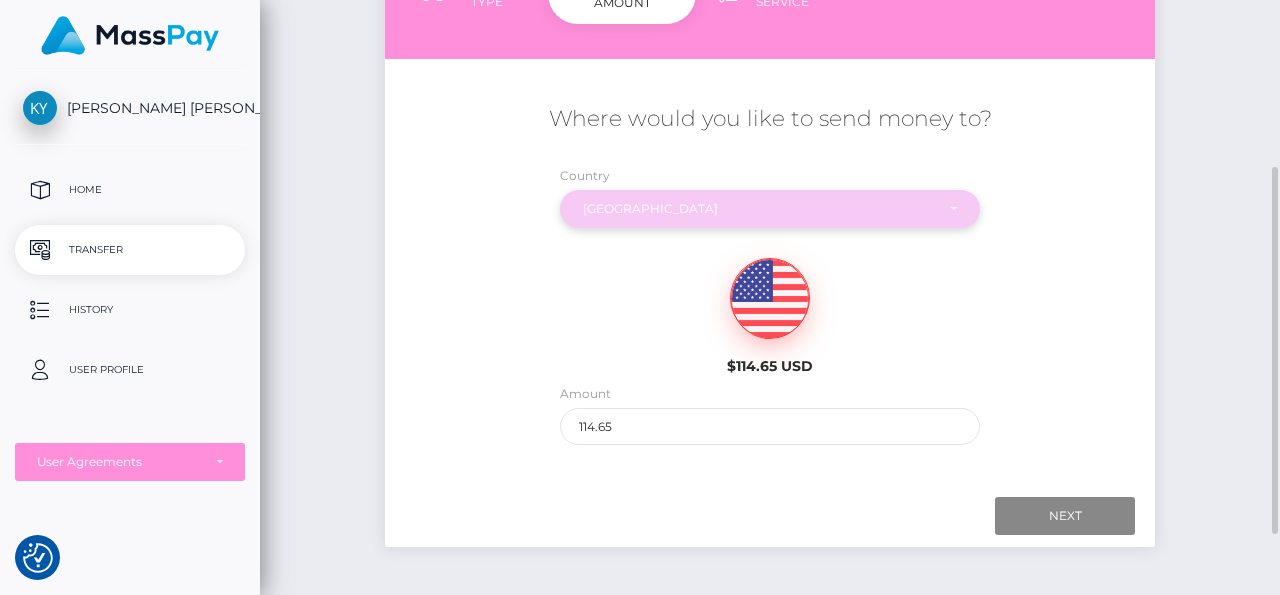 click on "Finland" at bounding box center (758, 209) 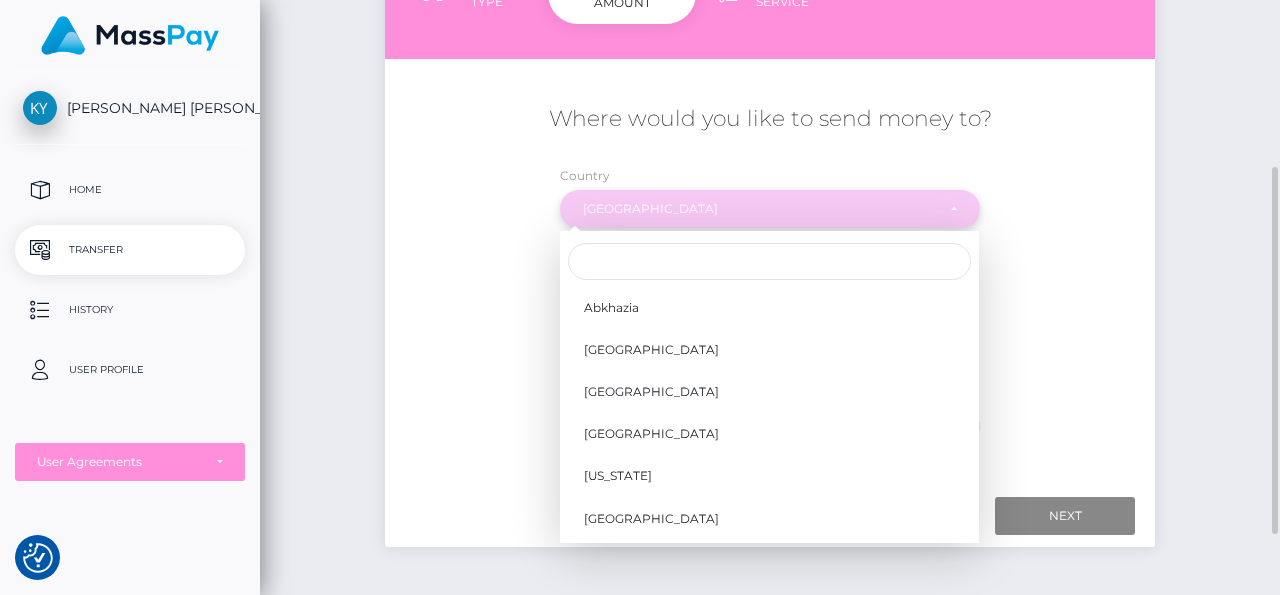 scroll, scrollTop: 2479, scrollLeft: 0, axis: vertical 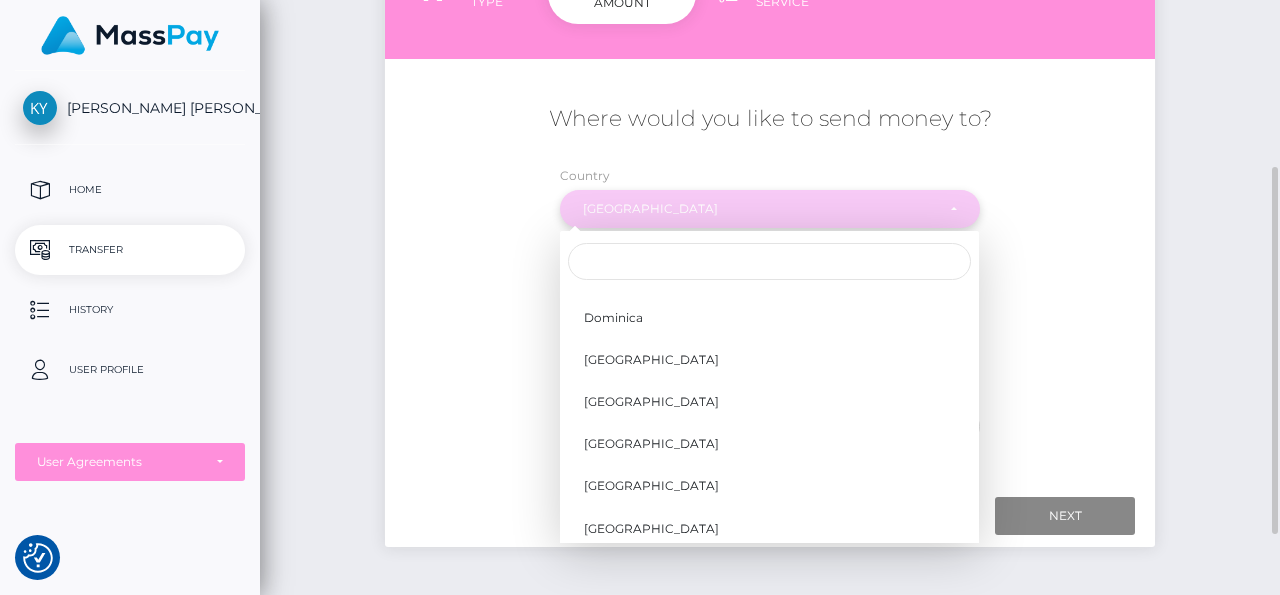 click on "Finland" at bounding box center (758, 209) 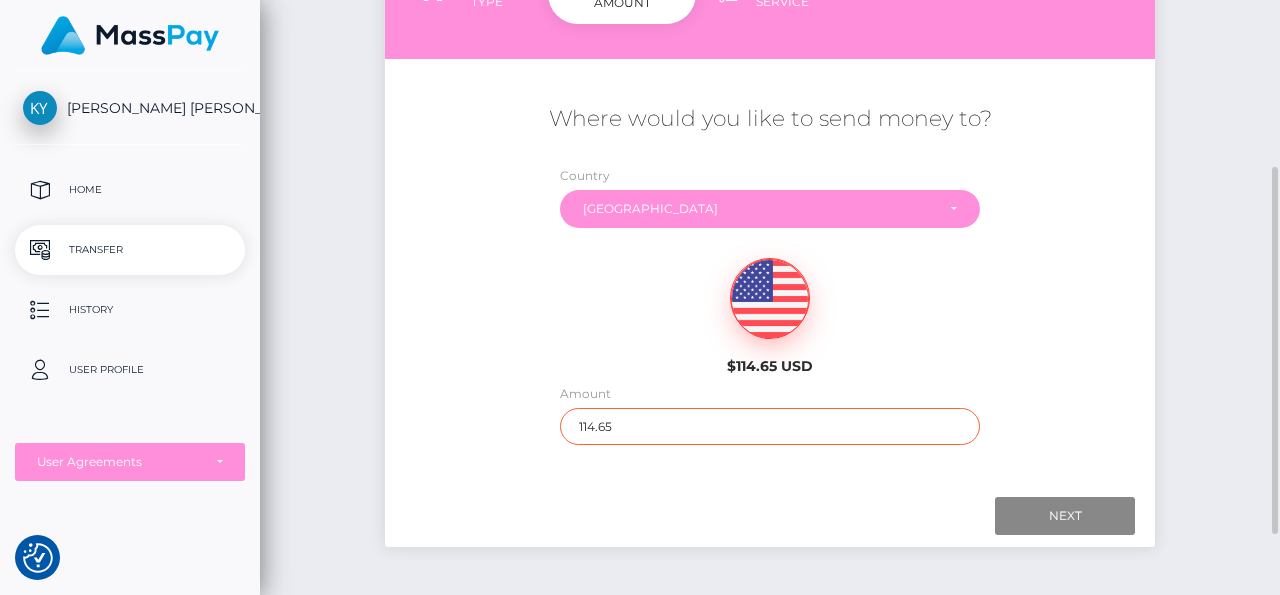 click on "114.65" at bounding box center (769, 426) 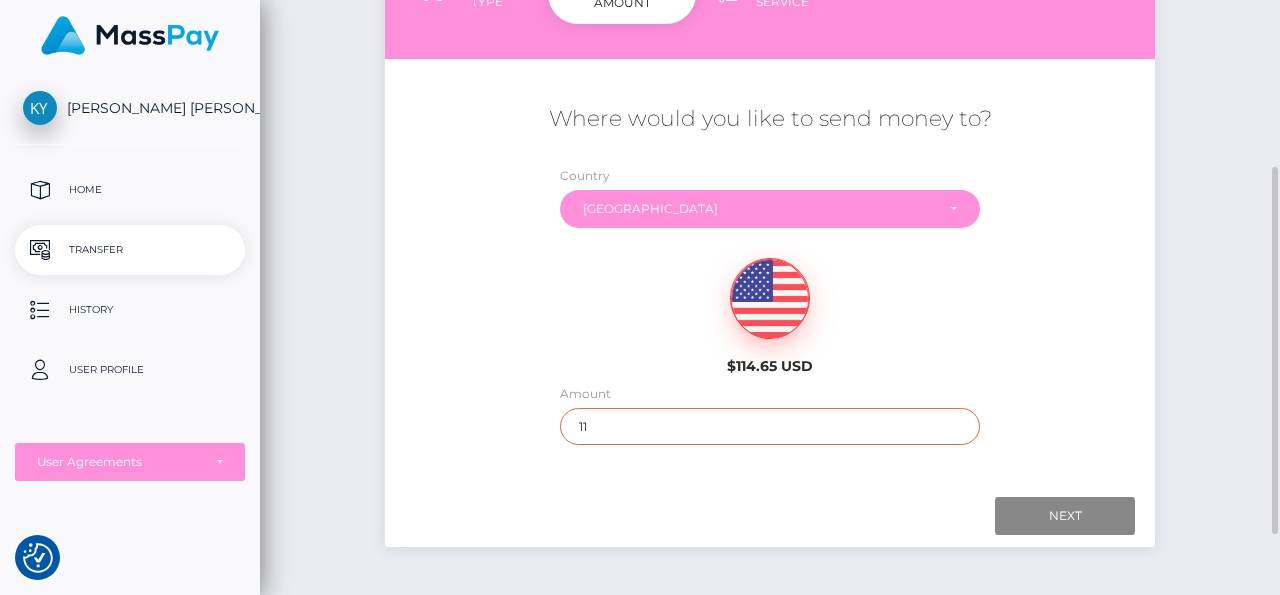 type on "1" 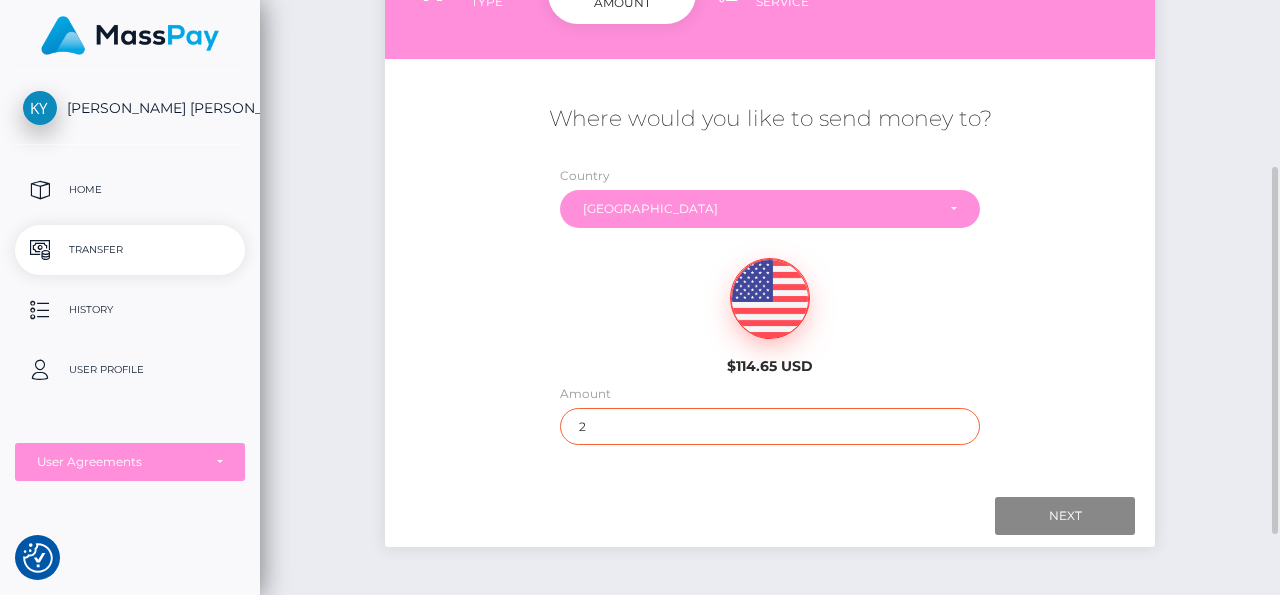 type on "20" 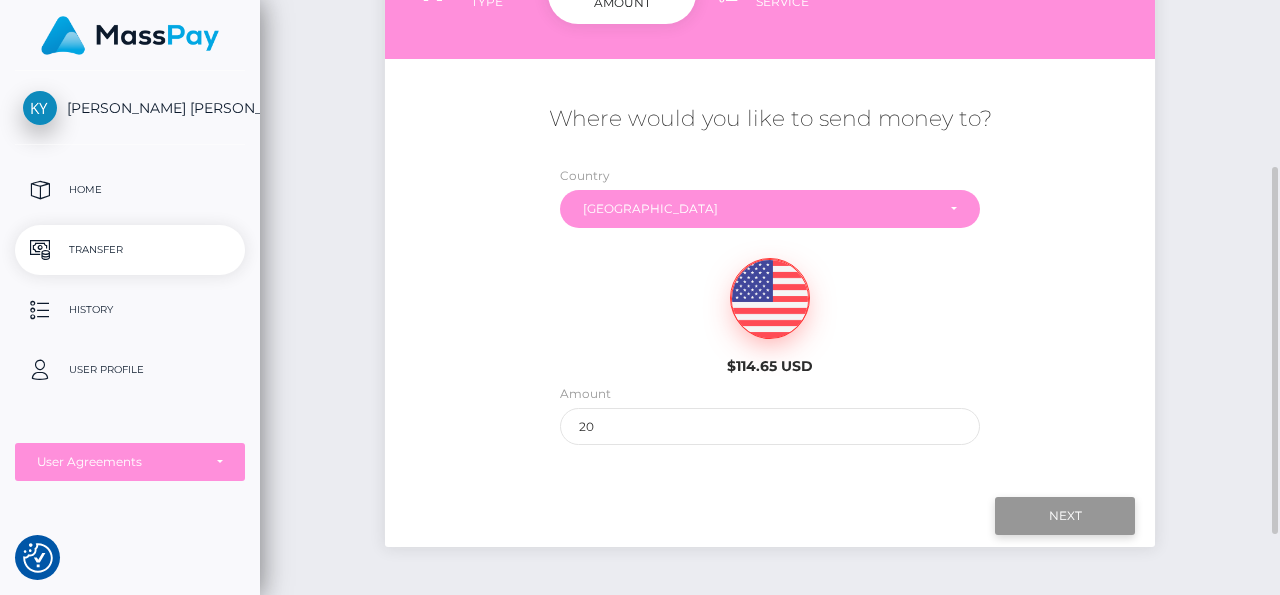 click on "Next" at bounding box center [1065, 516] 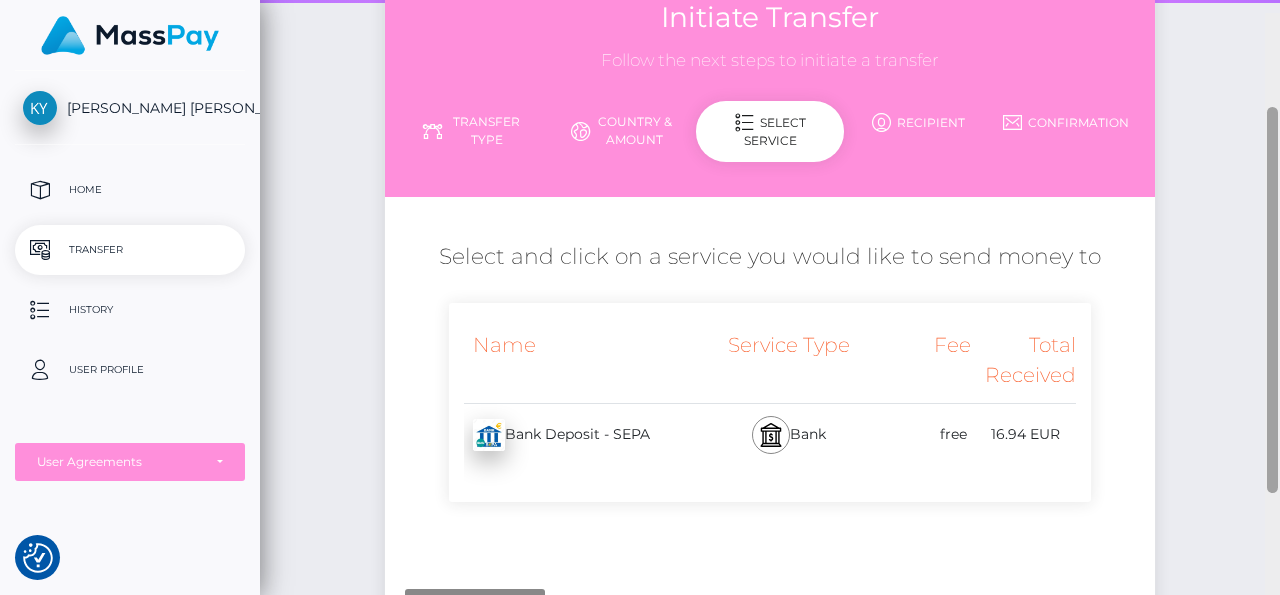 drag, startPoint x: 1274, startPoint y: 317, endPoint x: 1279, endPoint y: 233, distance: 84.14868 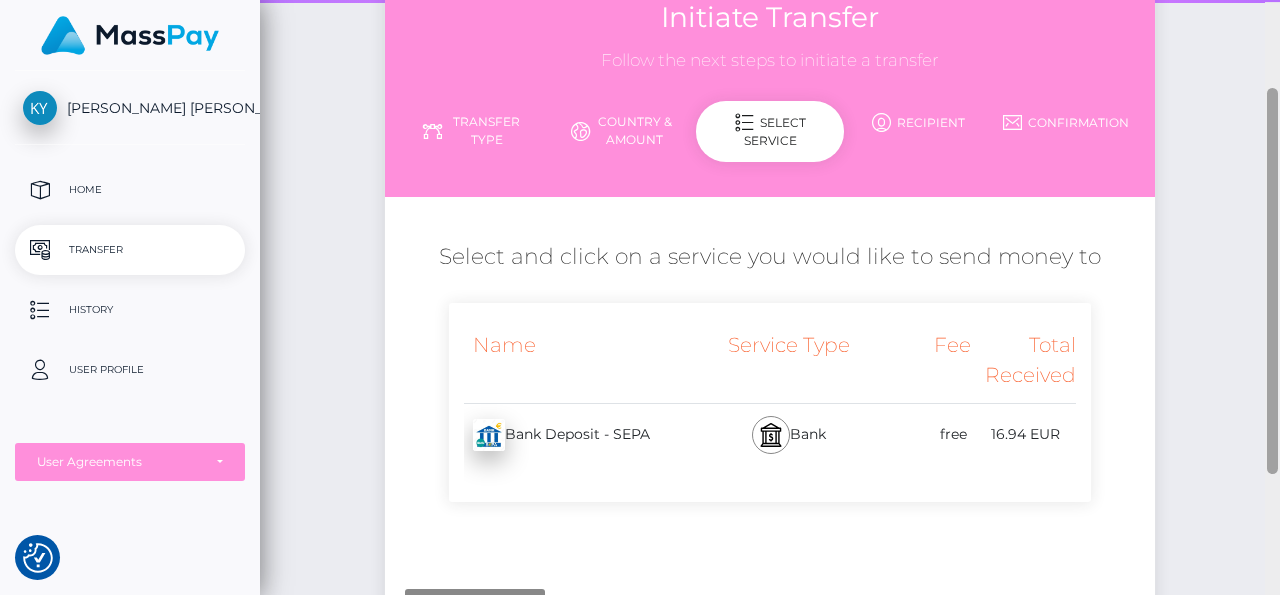 scroll, scrollTop: 134, scrollLeft: 0, axis: vertical 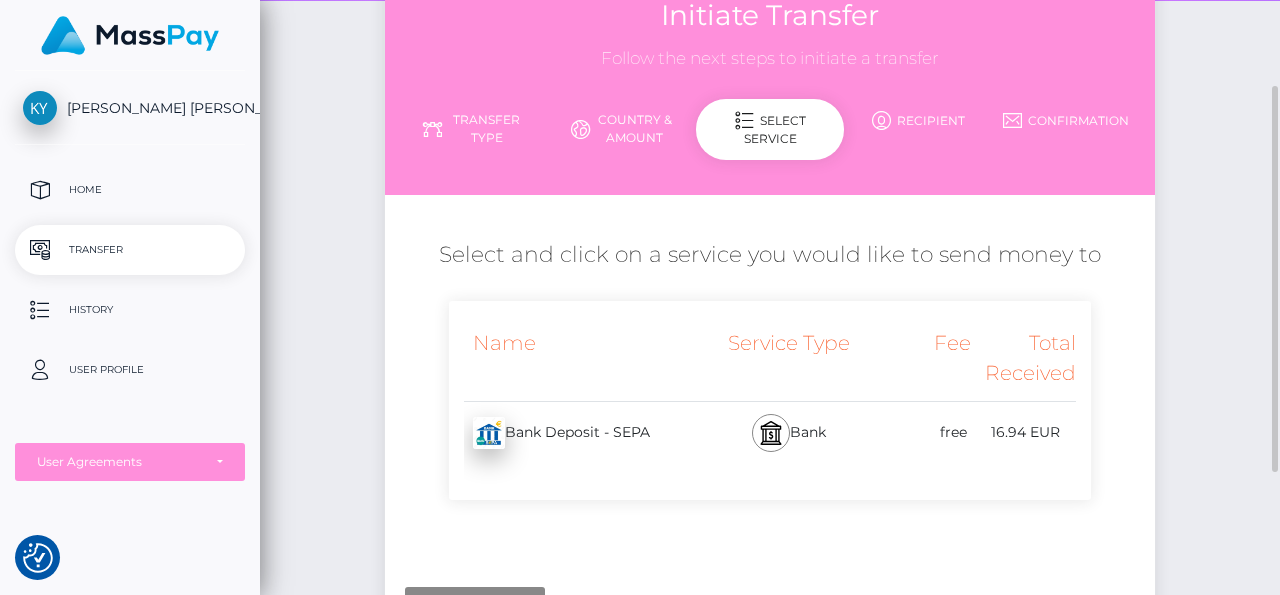 click on "Bank Deposit - SEPA  - EUR" at bounding box center [579, 433] 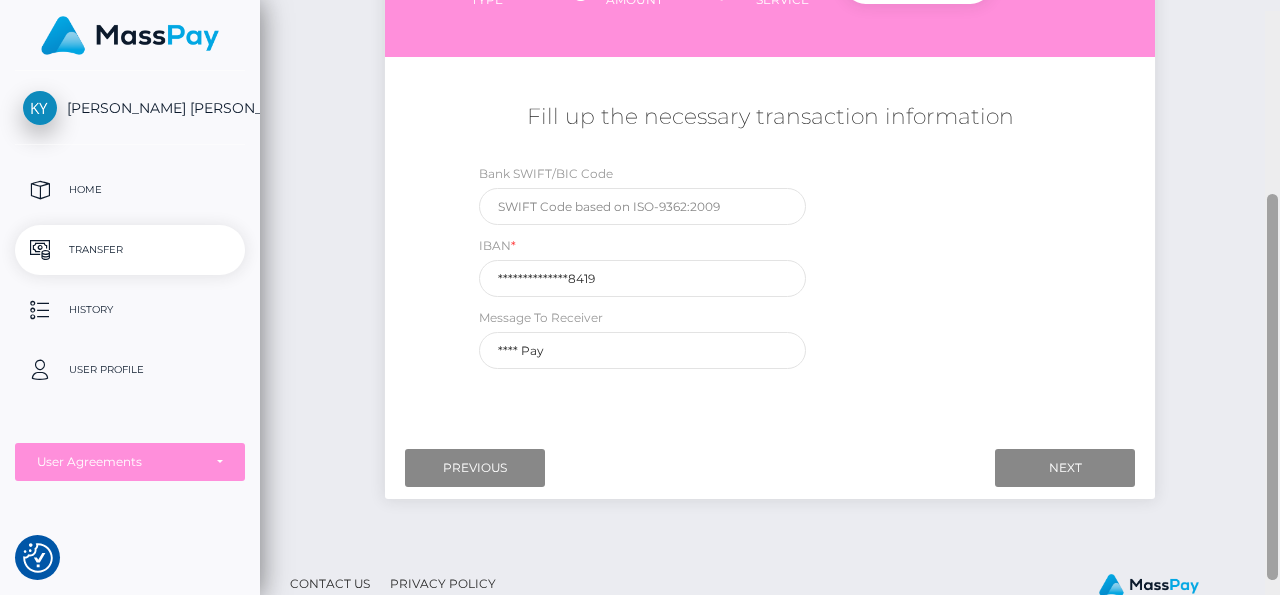 scroll, scrollTop: 284, scrollLeft: 0, axis: vertical 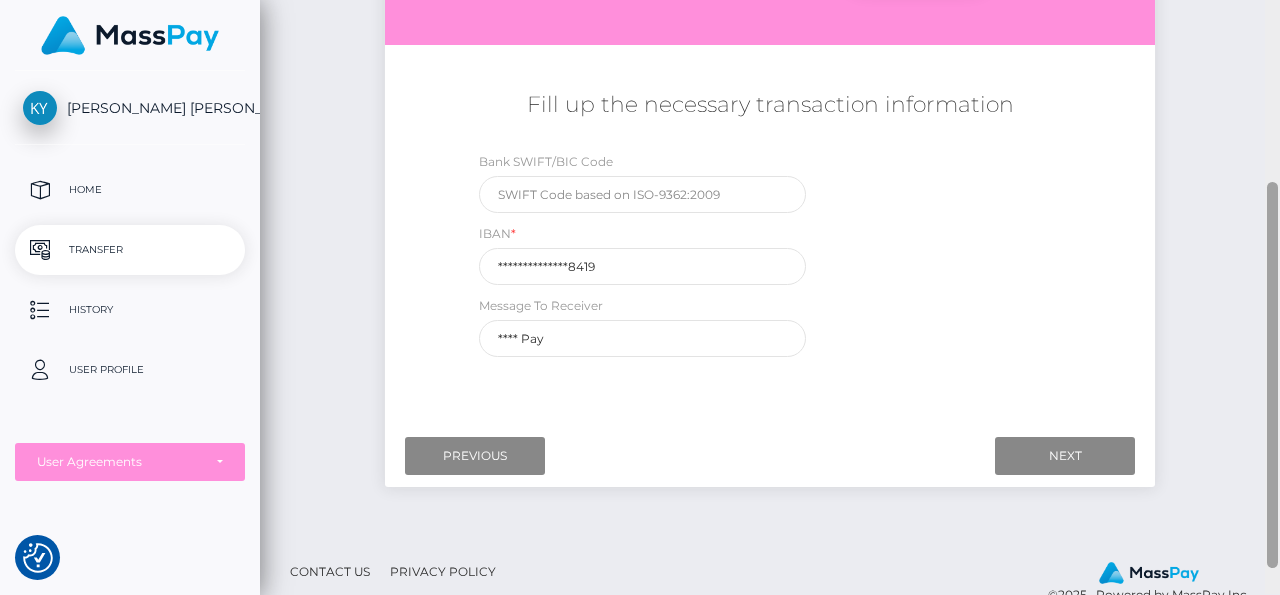 drag, startPoint x: 1274, startPoint y: 211, endPoint x: 1279, endPoint y: 309, distance: 98.12747 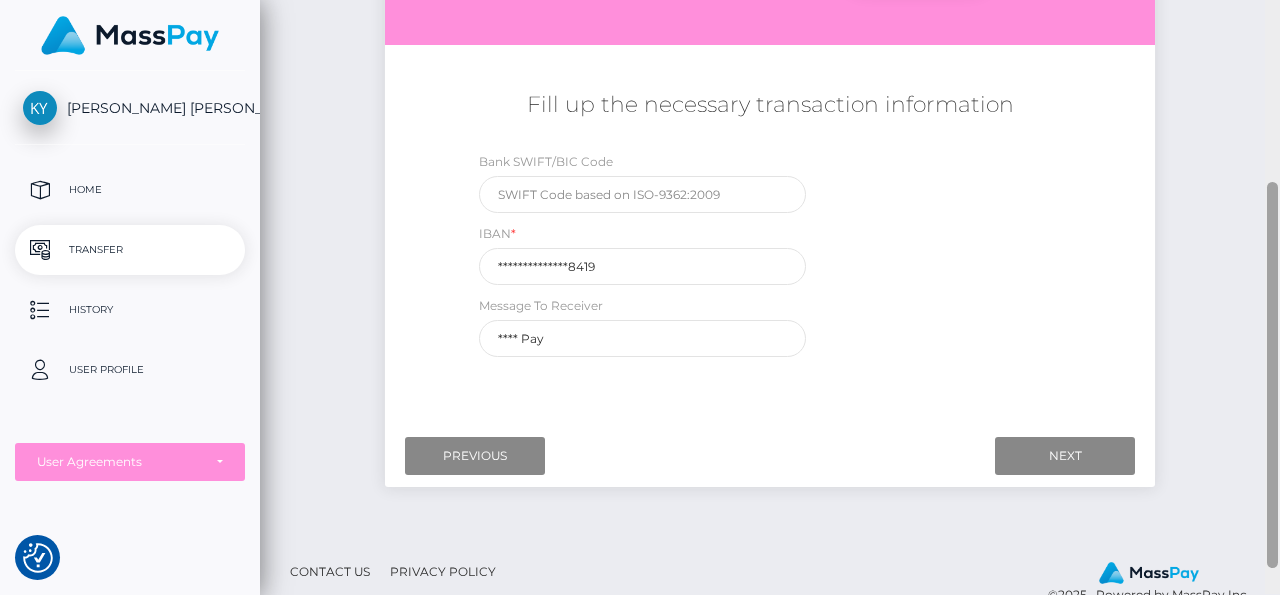 click at bounding box center [1272, 296] 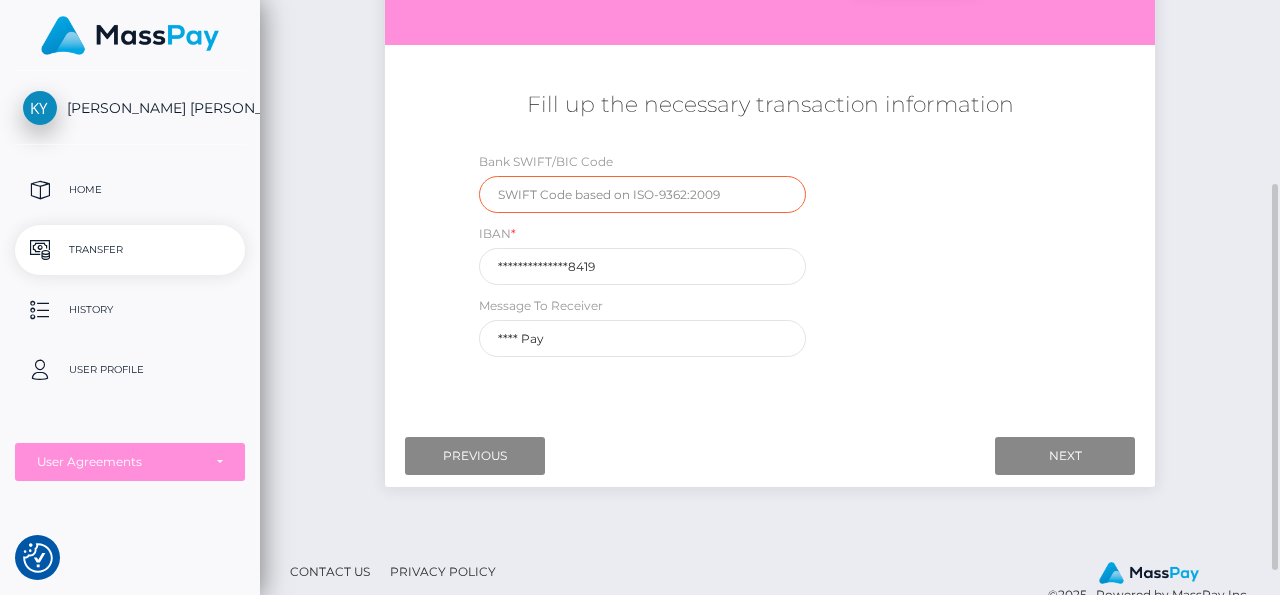 click at bounding box center [642, 194] 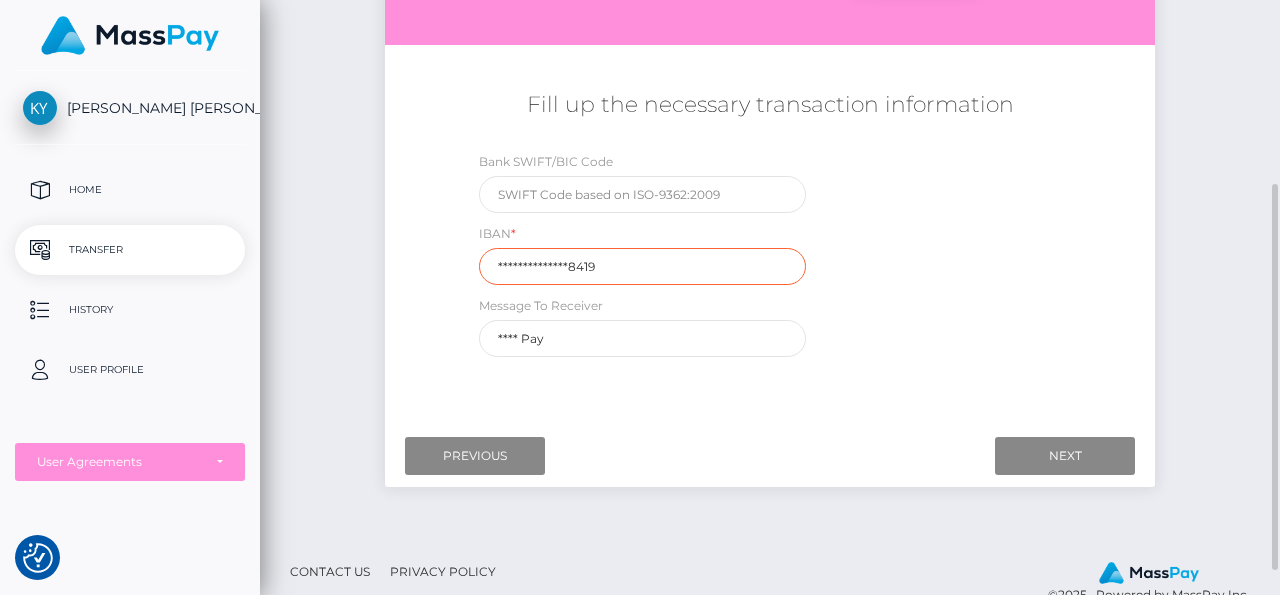 click on "**********" at bounding box center [642, 266] 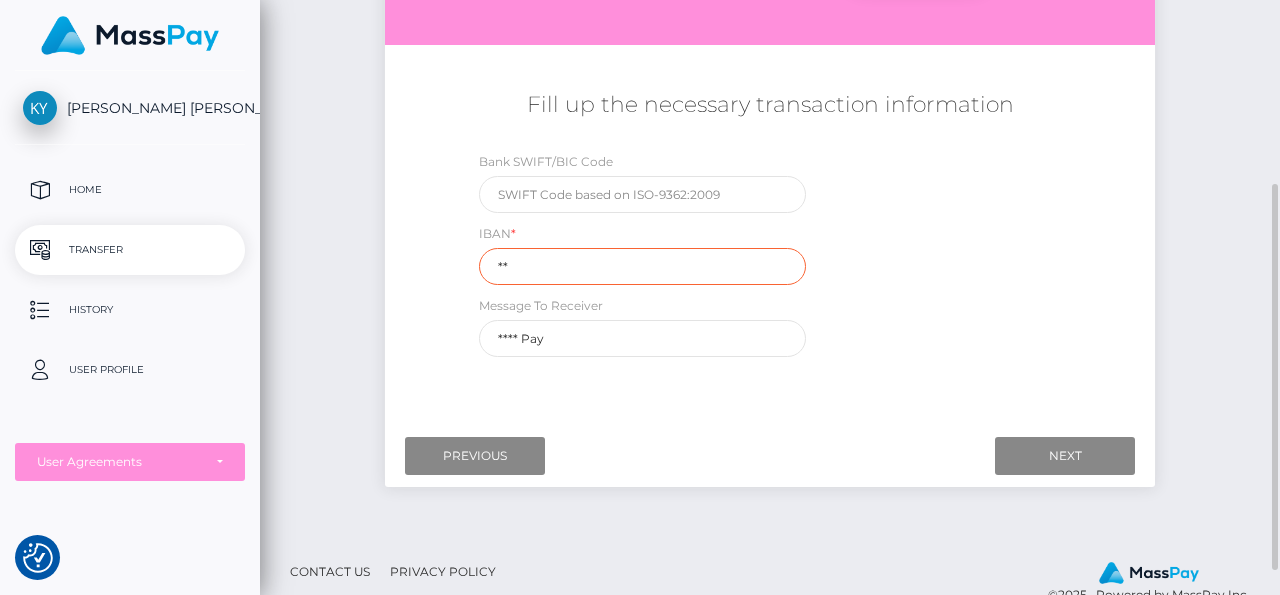 type on "*" 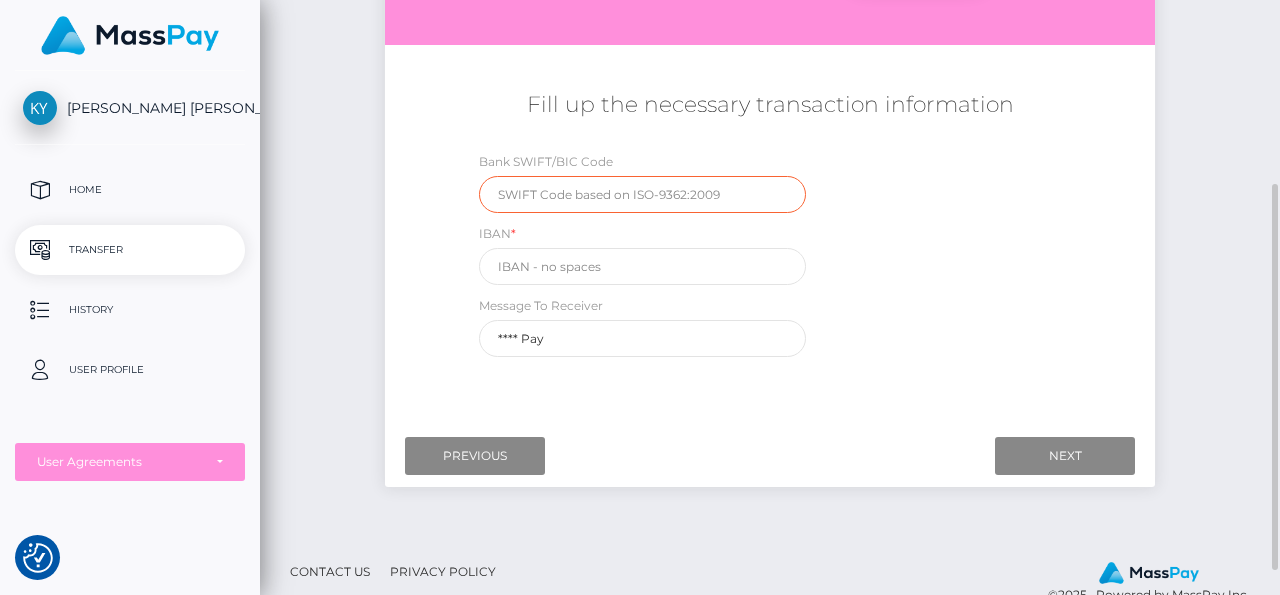 click at bounding box center [642, 194] 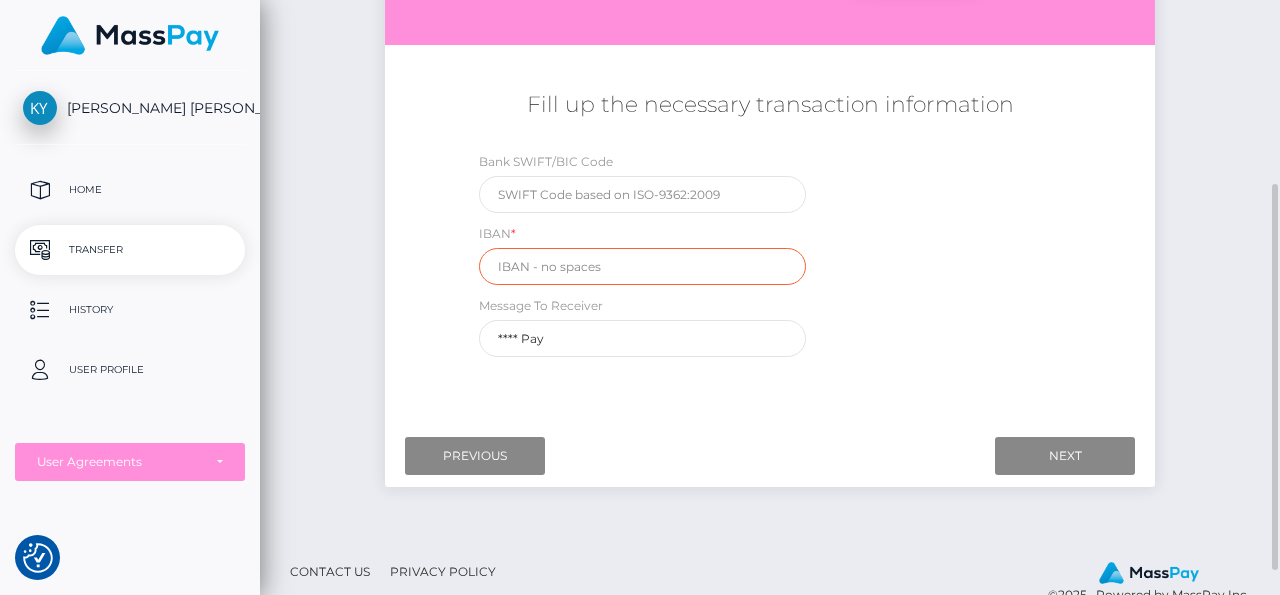 click at bounding box center (642, 266) 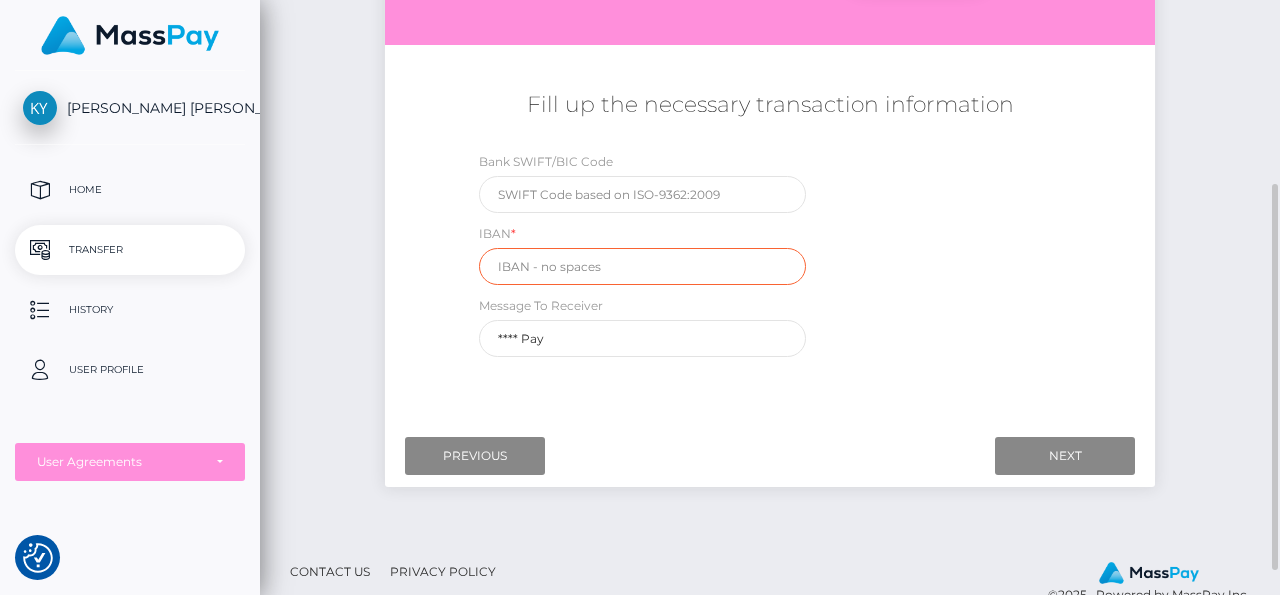 click at bounding box center [642, 266] 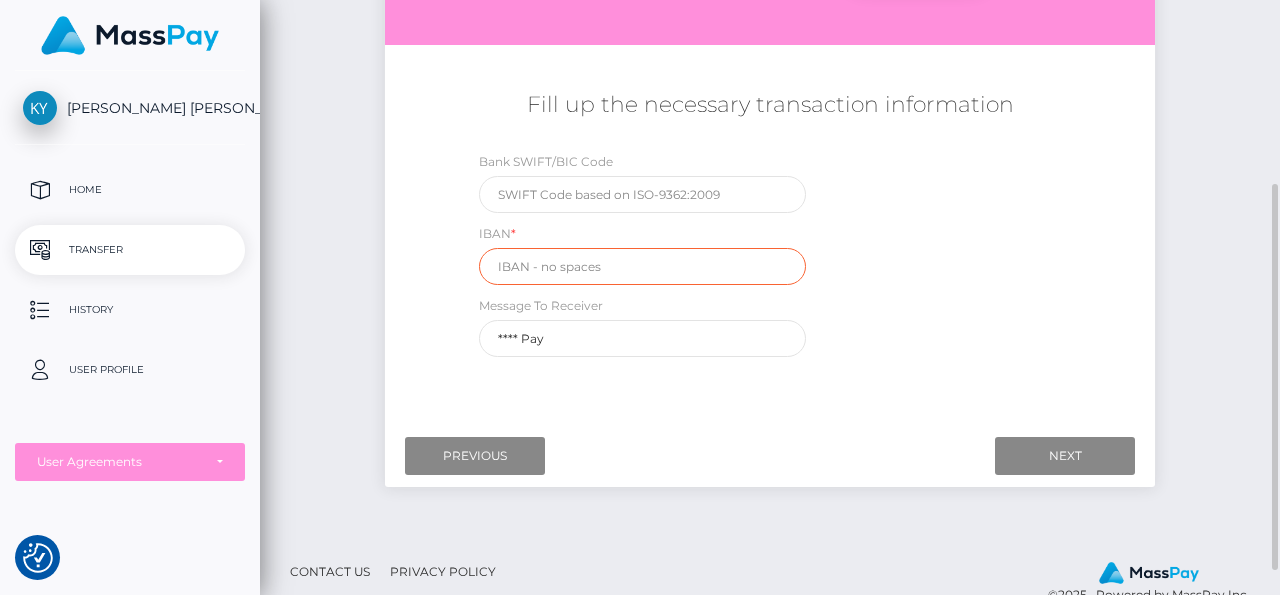 paste on "FI6671401420053719" 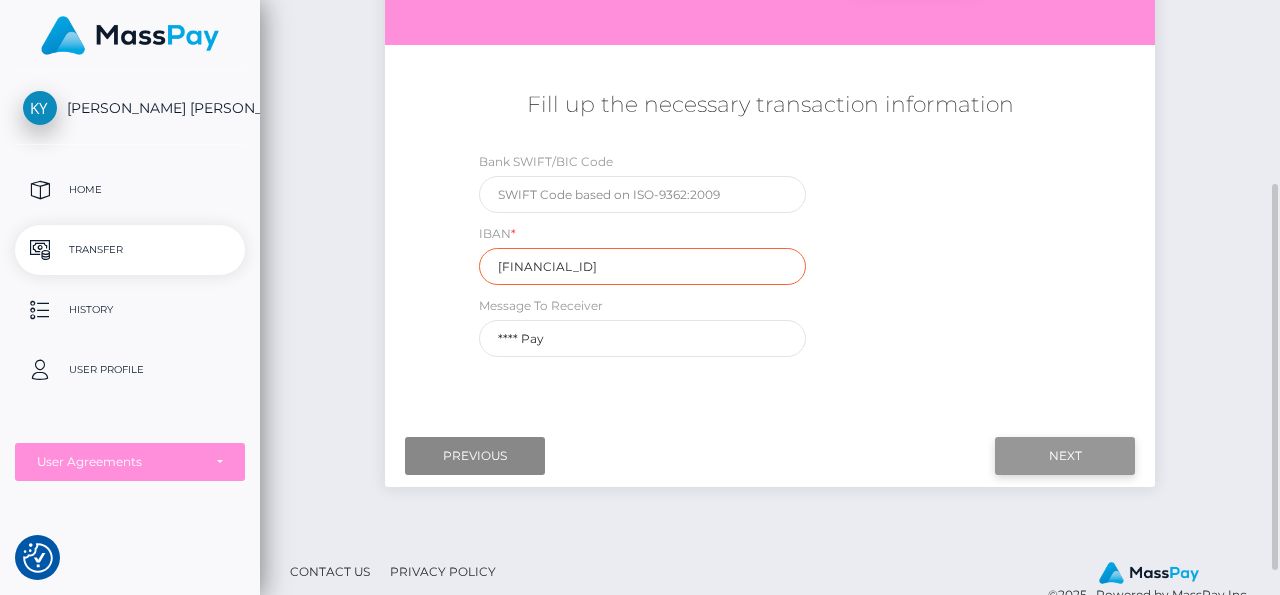 type on "FI6671401420053719" 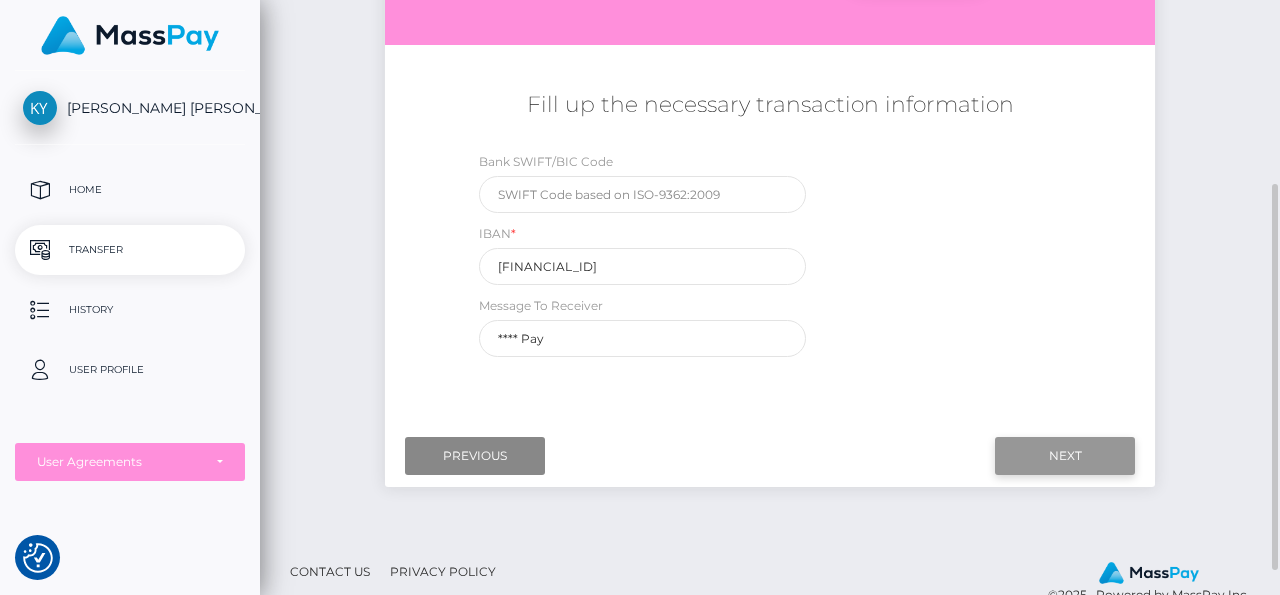 click on "Next" at bounding box center [1065, 456] 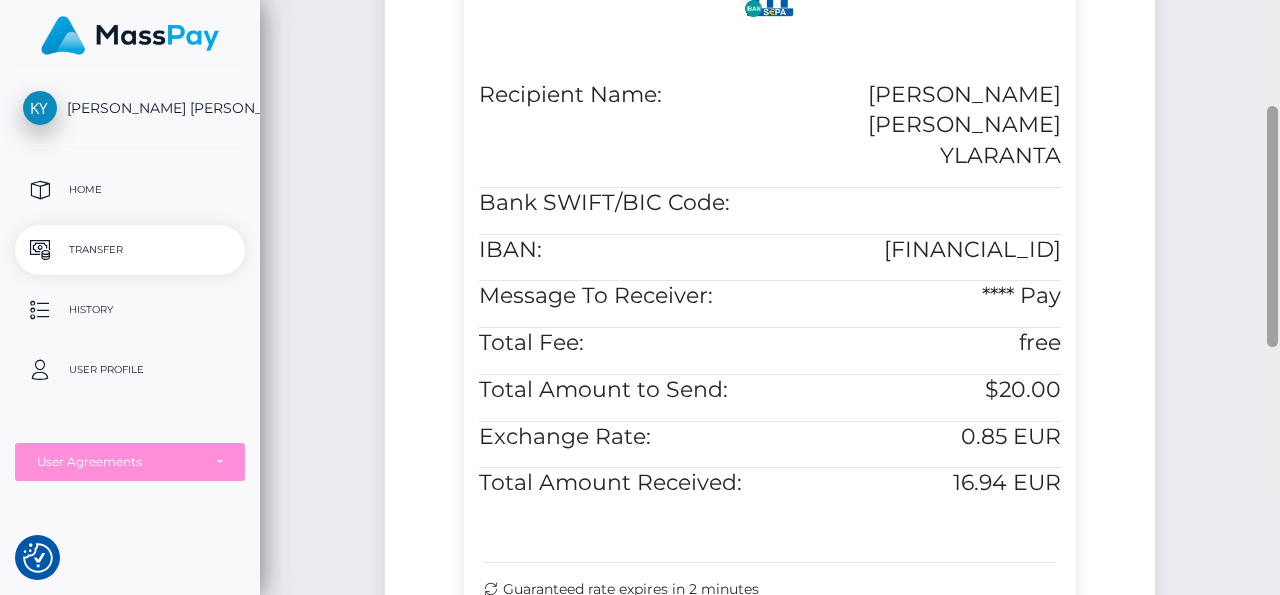 drag, startPoint x: 1274, startPoint y: 234, endPoint x: 1279, endPoint y: 459, distance: 225.05554 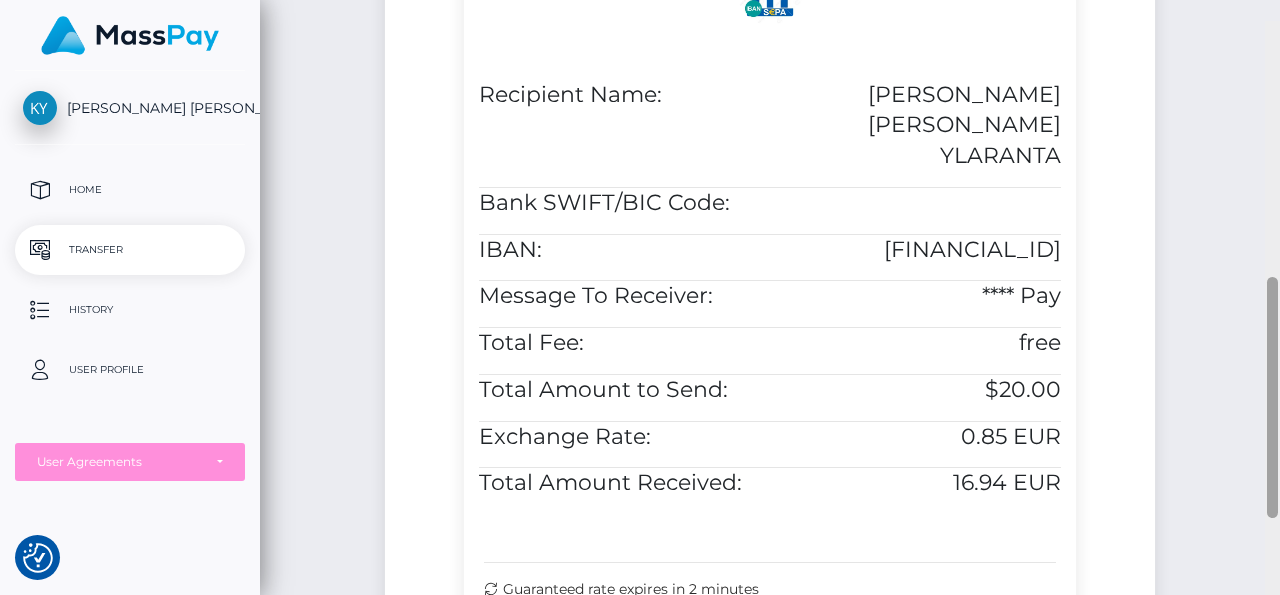 scroll, scrollTop: 630, scrollLeft: 0, axis: vertical 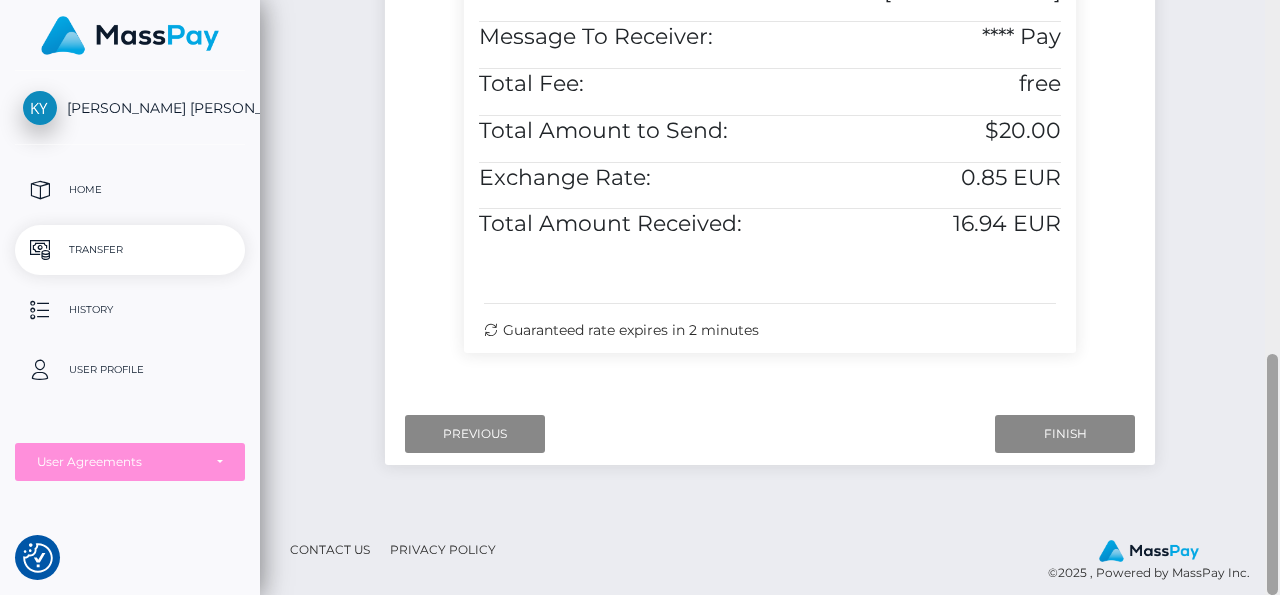 drag, startPoint x: 1279, startPoint y: 404, endPoint x: 1279, endPoint y: 489, distance: 85 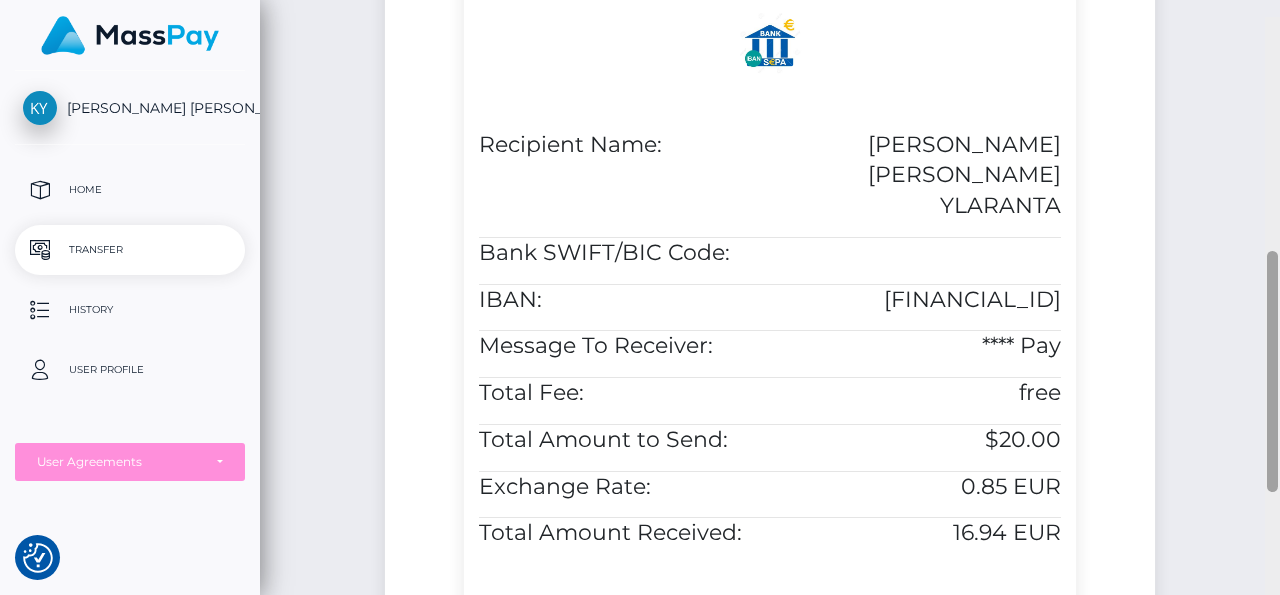 drag, startPoint x: 1275, startPoint y: 408, endPoint x: 1279, endPoint y: 271, distance: 137.05838 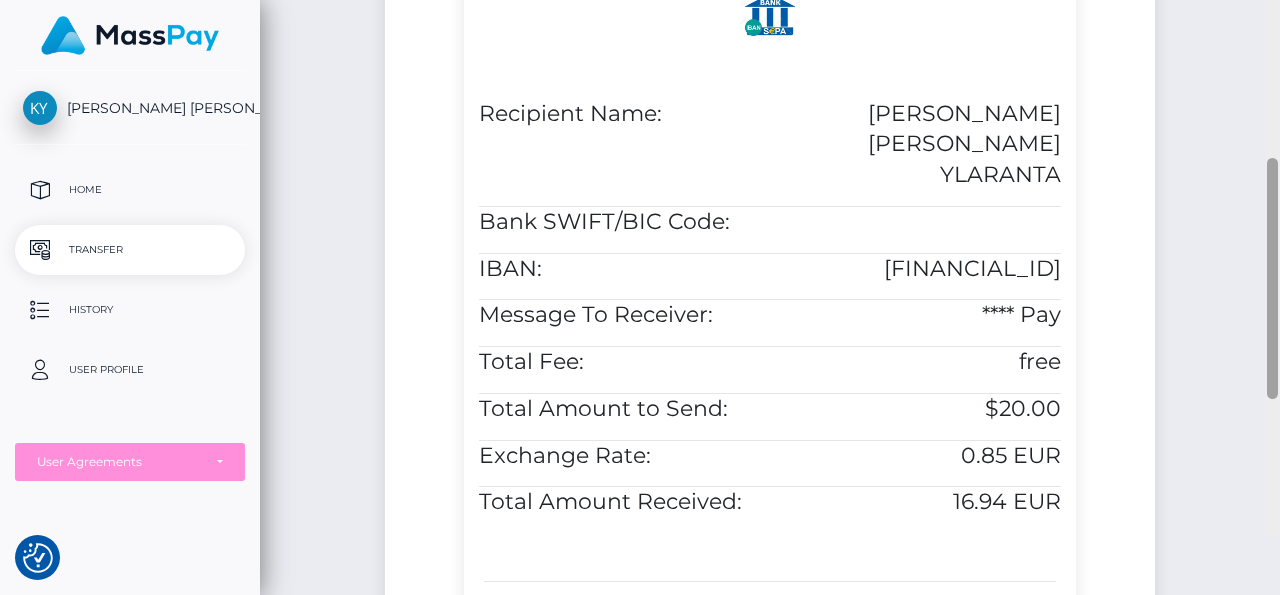 drag, startPoint x: 1277, startPoint y: 313, endPoint x: 1277, endPoint y: 365, distance: 52 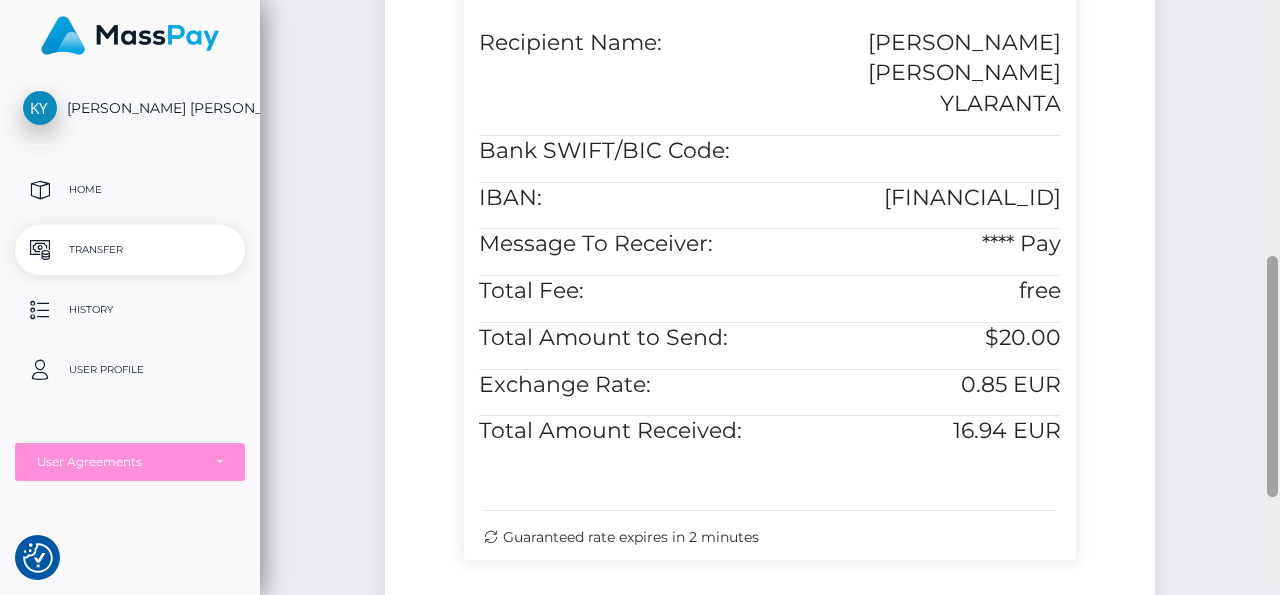 scroll, scrollTop: 652, scrollLeft: 0, axis: vertical 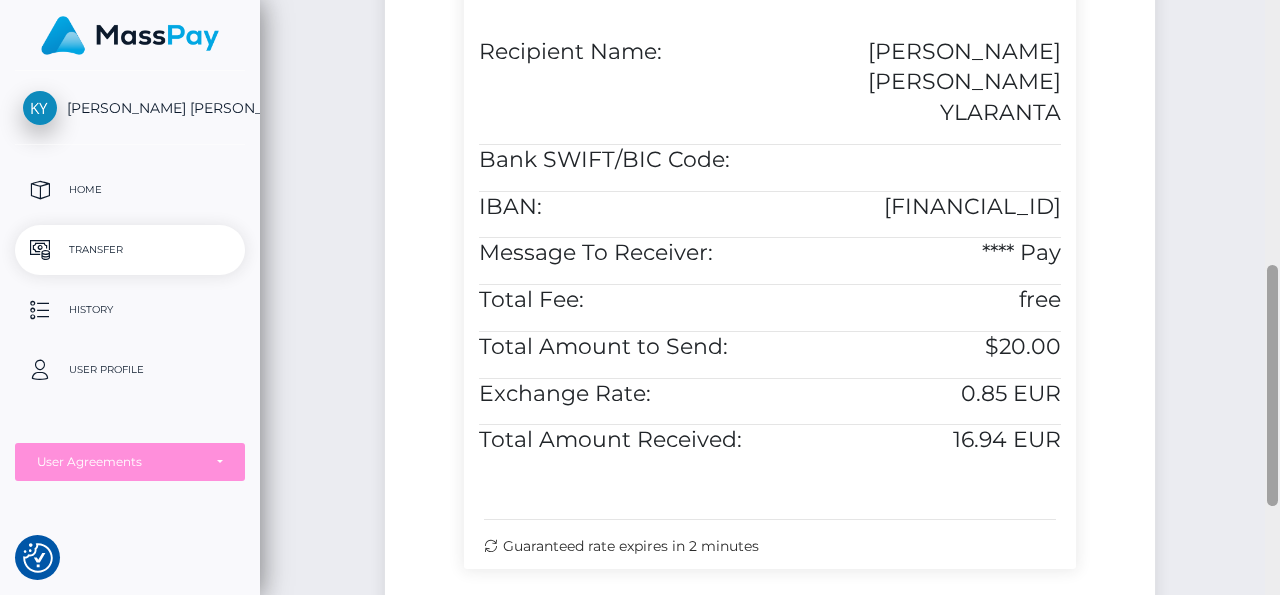 click at bounding box center [1272, 385] 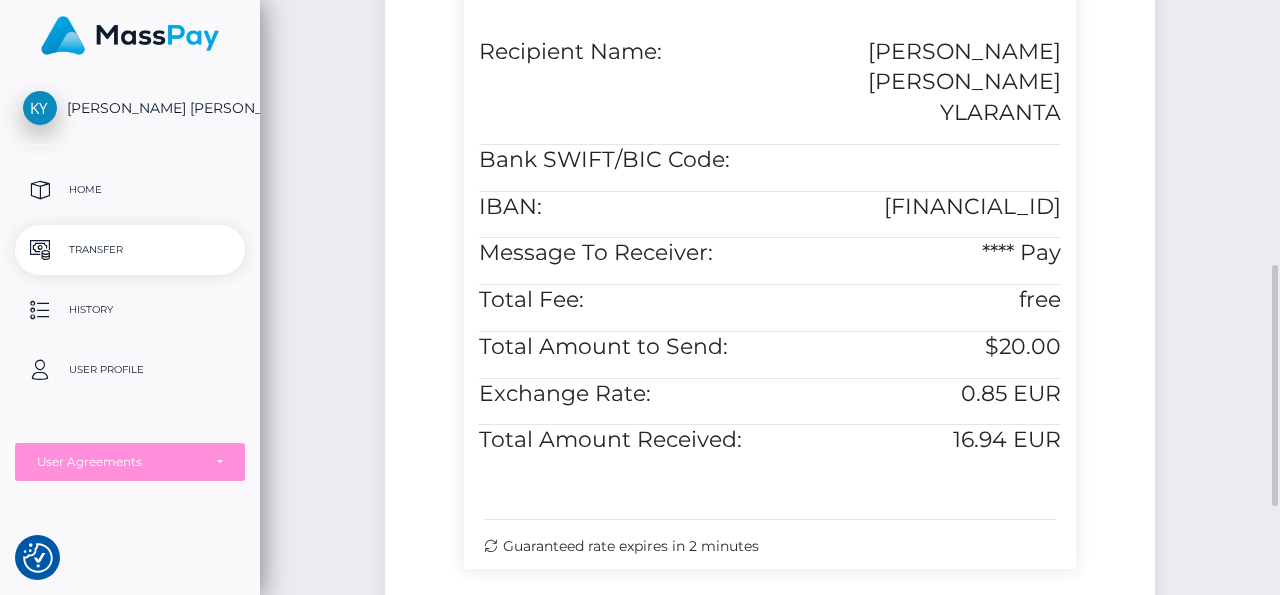 click on "FI6671401420053719" at bounding box center (923, 207) 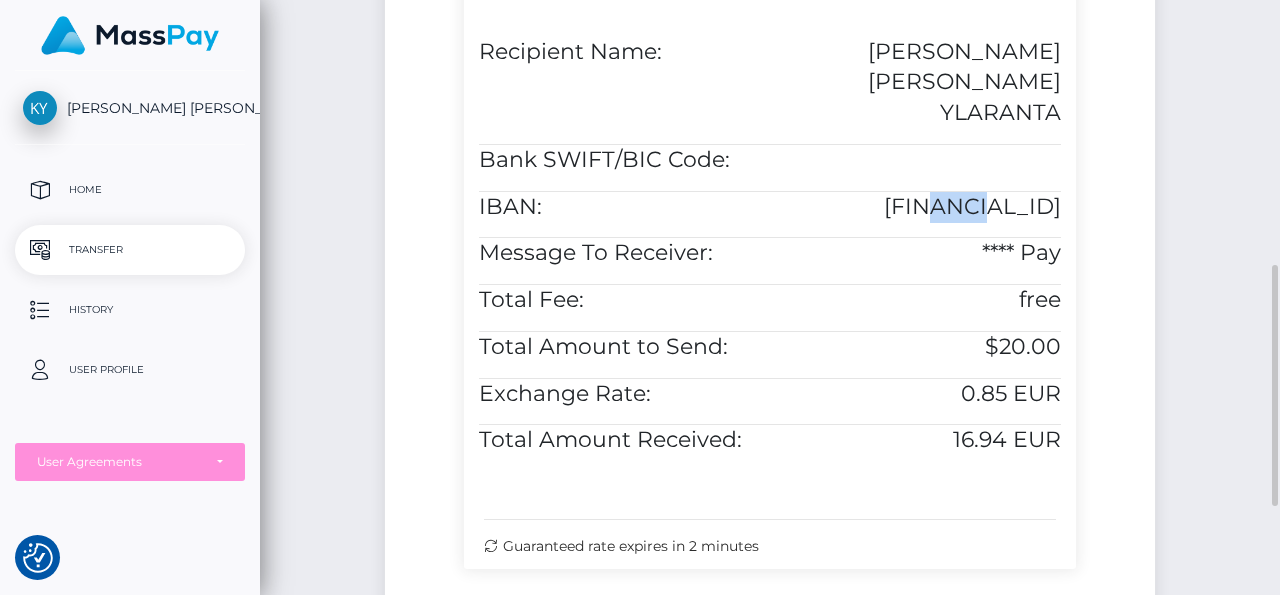 drag, startPoint x: 889, startPoint y: 175, endPoint x: 932, endPoint y: 177, distance: 43.046486 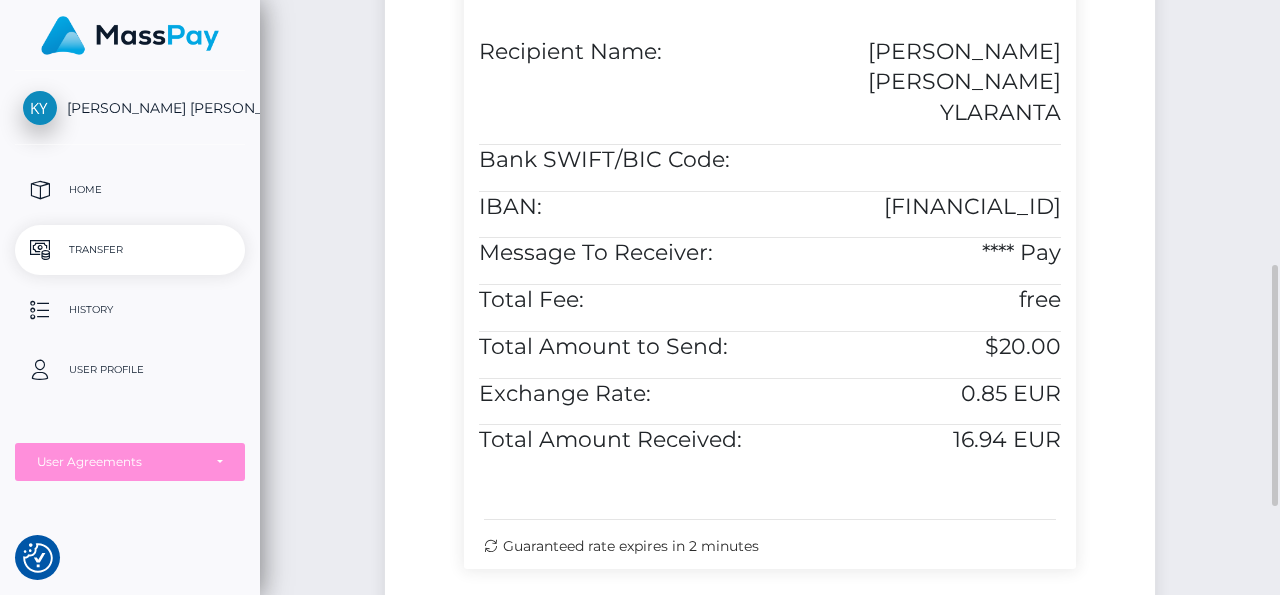click on "FI6671401420053719" at bounding box center (923, 207) 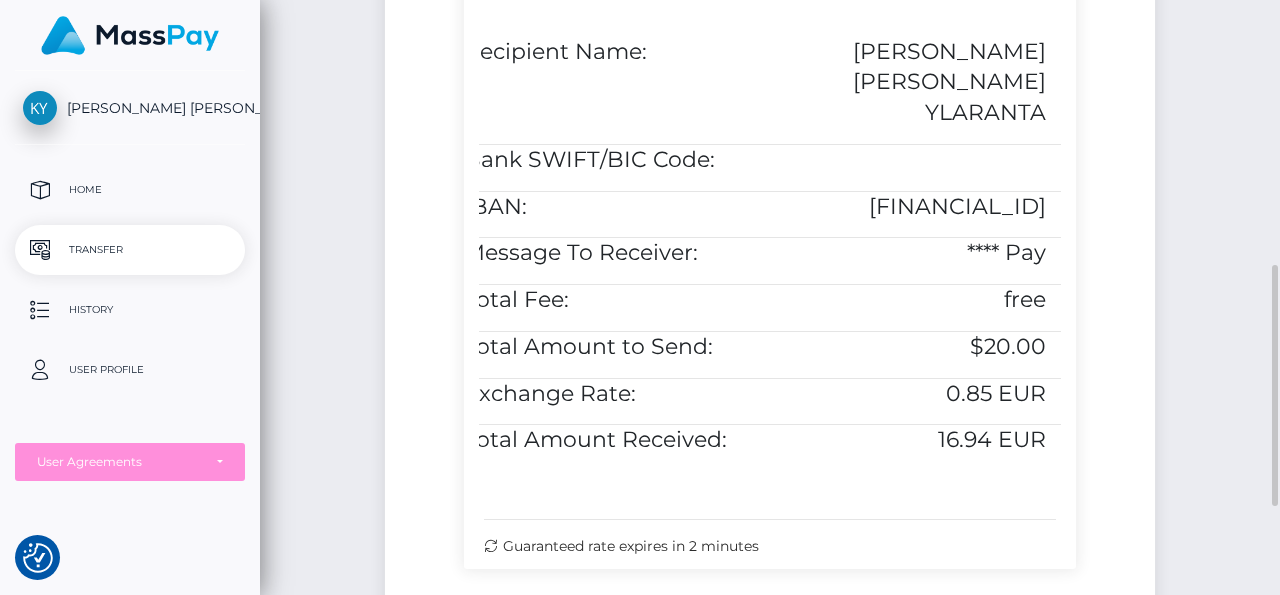 drag, startPoint x: 986, startPoint y: 179, endPoint x: 1073, endPoint y: 181, distance: 87.02299 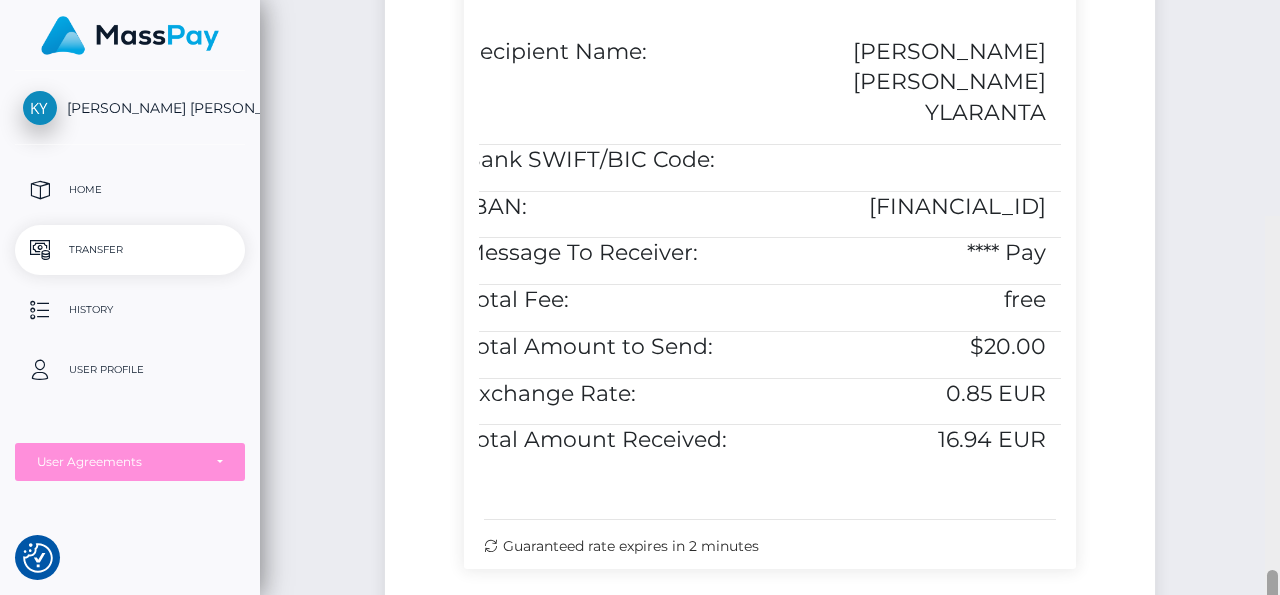 scroll, scrollTop: 868, scrollLeft: 0, axis: vertical 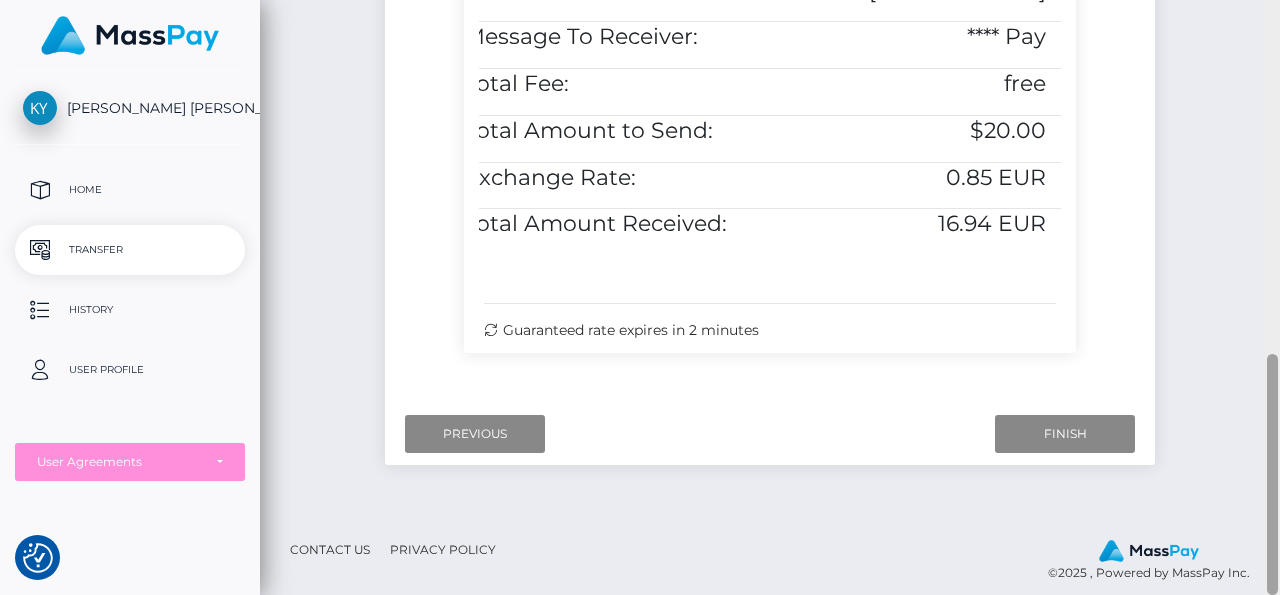 drag, startPoint x: 1278, startPoint y: 293, endPoint x: 1279, endPoint y: 391, distance: 98.005104 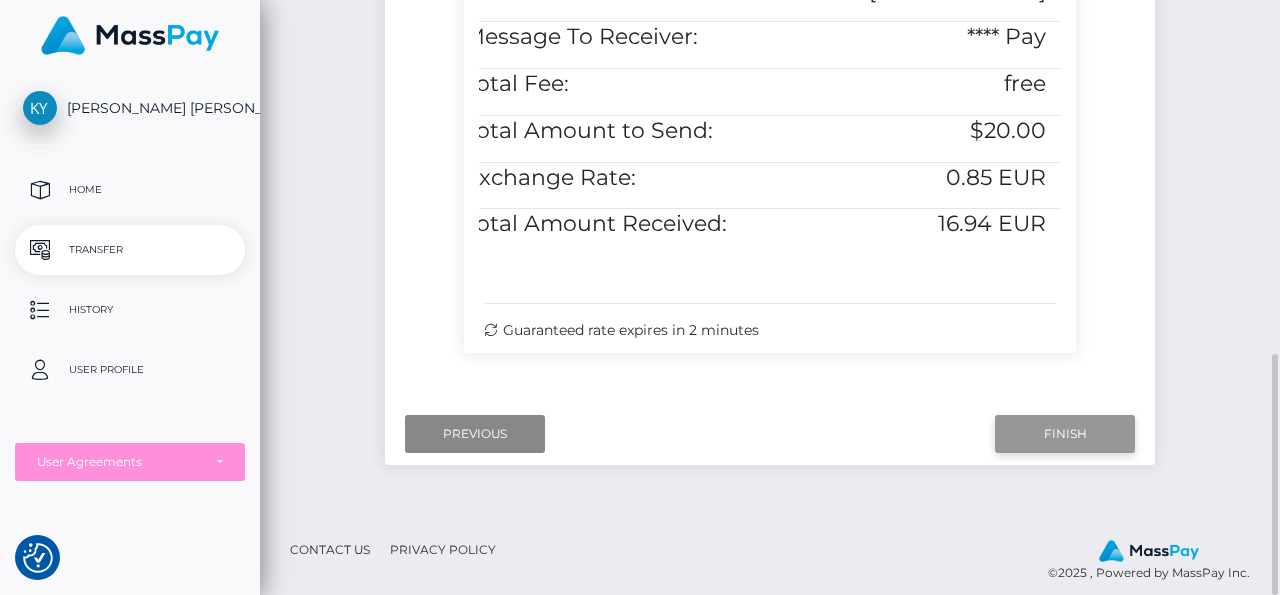 click on "Finish" at bounding box center [1065, 434] 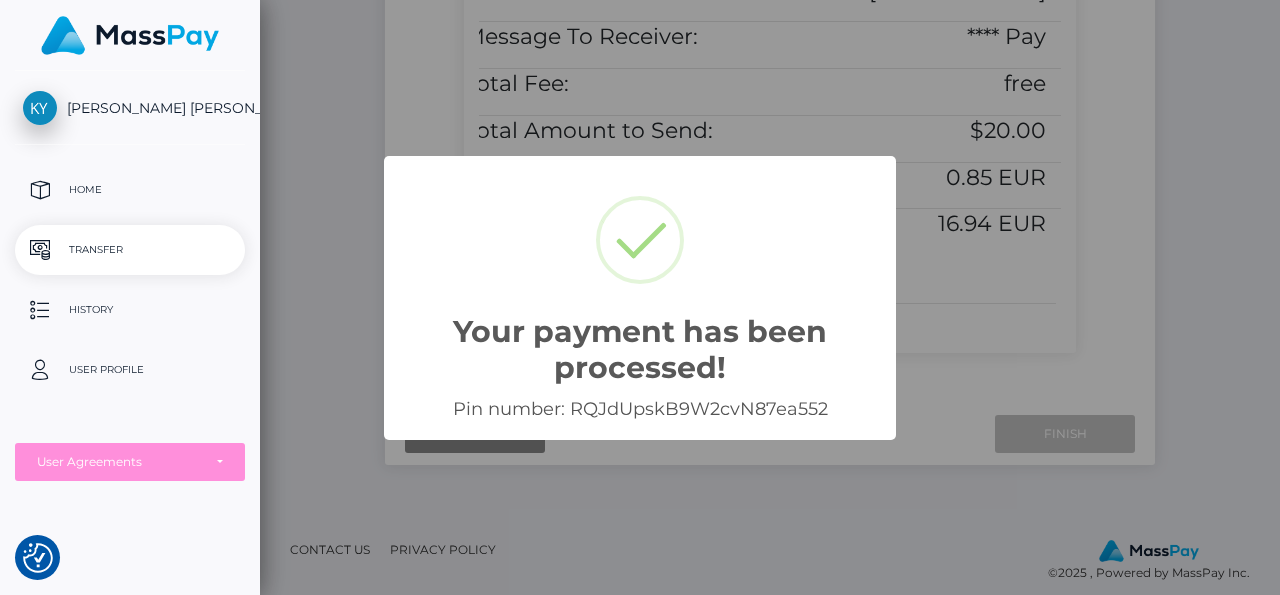 click on "Your payment has been processed! × Pin number: RQJdUpskB9W2cvN87ea552 OK Cancel" at bounding box center [640, 297] 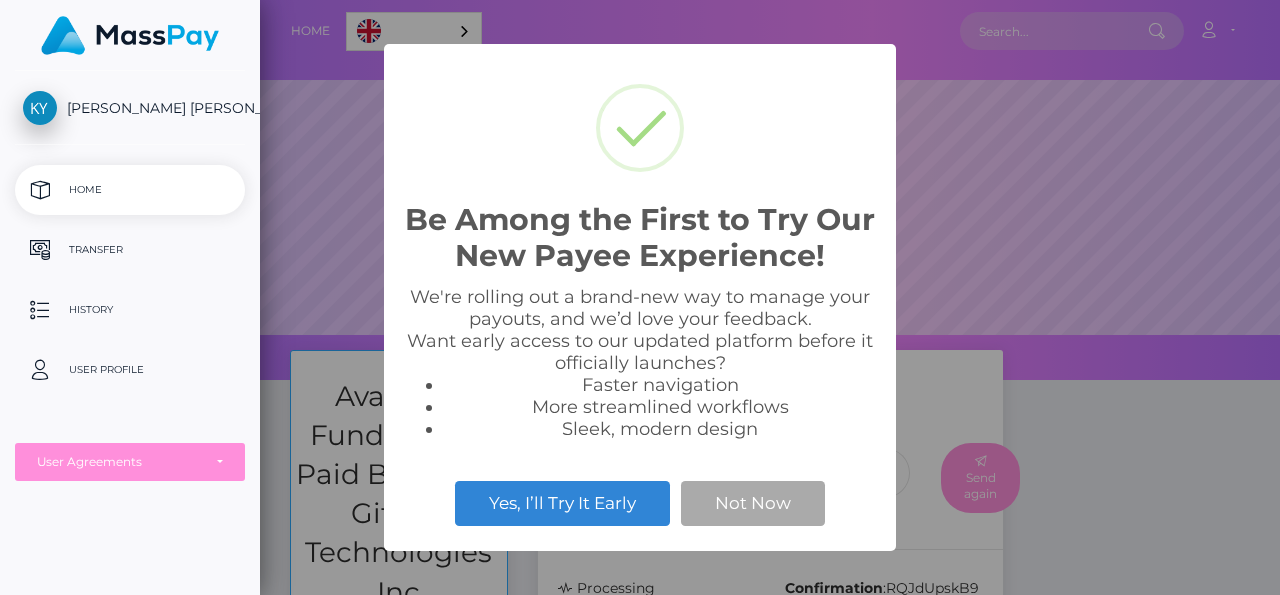 scroll, scrollTop: 0, scrollLeft: 0, axis: both 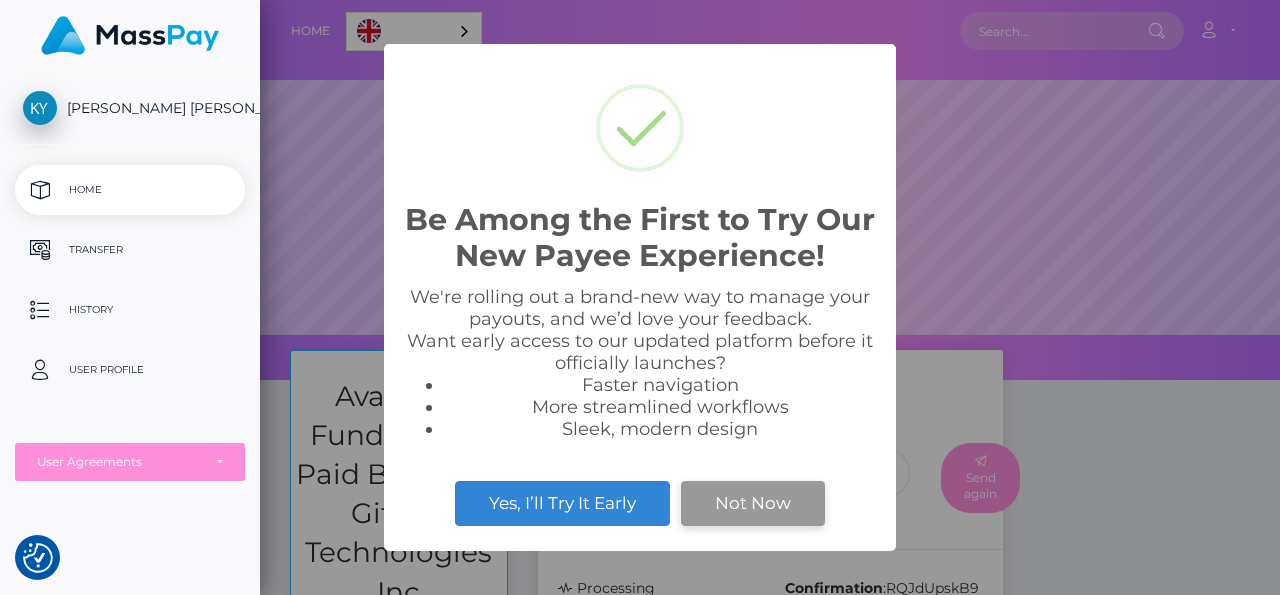 click on "Not Now" at bounding box center (753, 503) 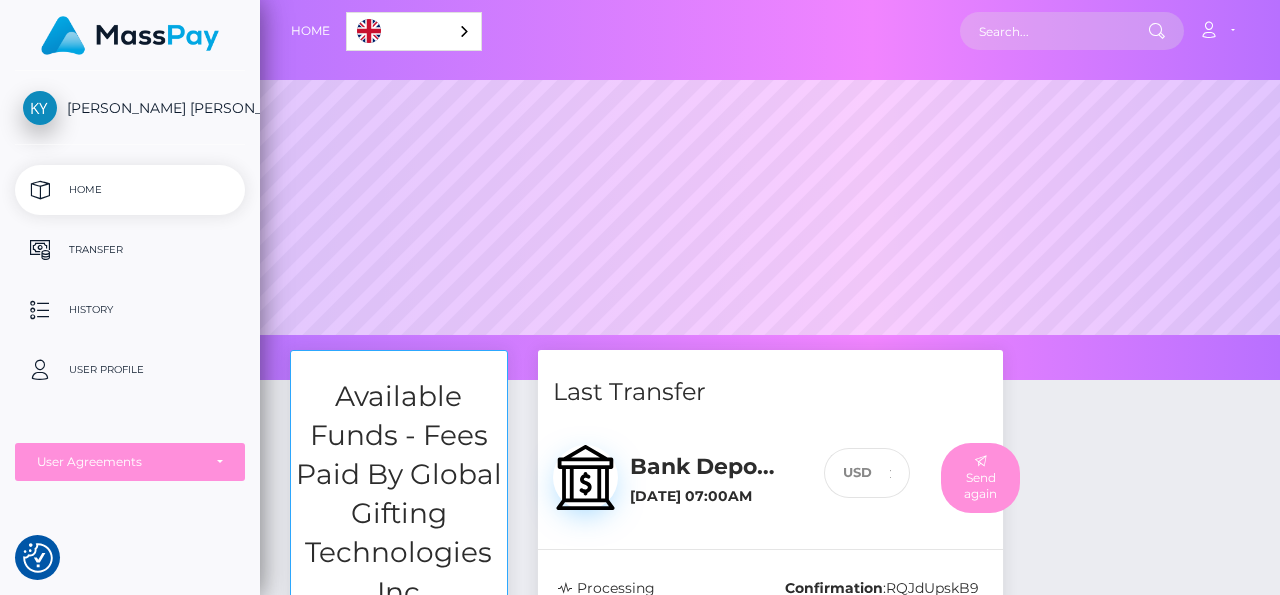 click on "Available Funds  - Fees Paid By Global Gifting Technologies Inc
$94.65
USD Balance
Transfer
Last Transfer
Bank Deposit - SEPA / EUR 20 :" at bounding box center [770, 626] 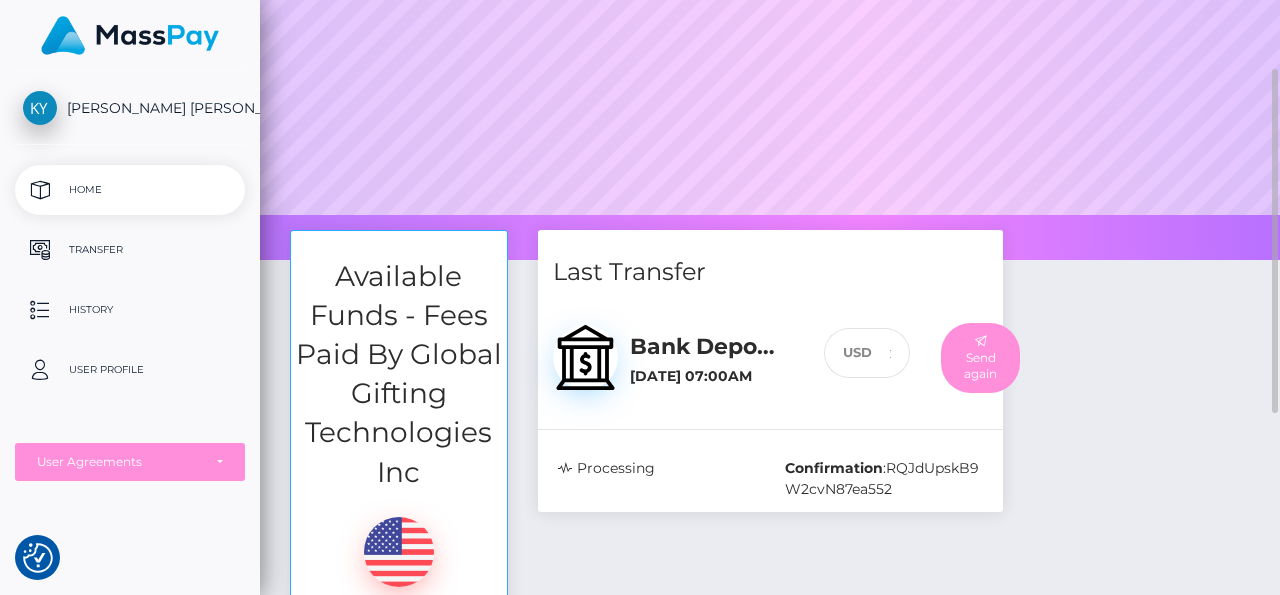 scroll, scrollTop: 150, scrollLeft: 0, axis: vertical 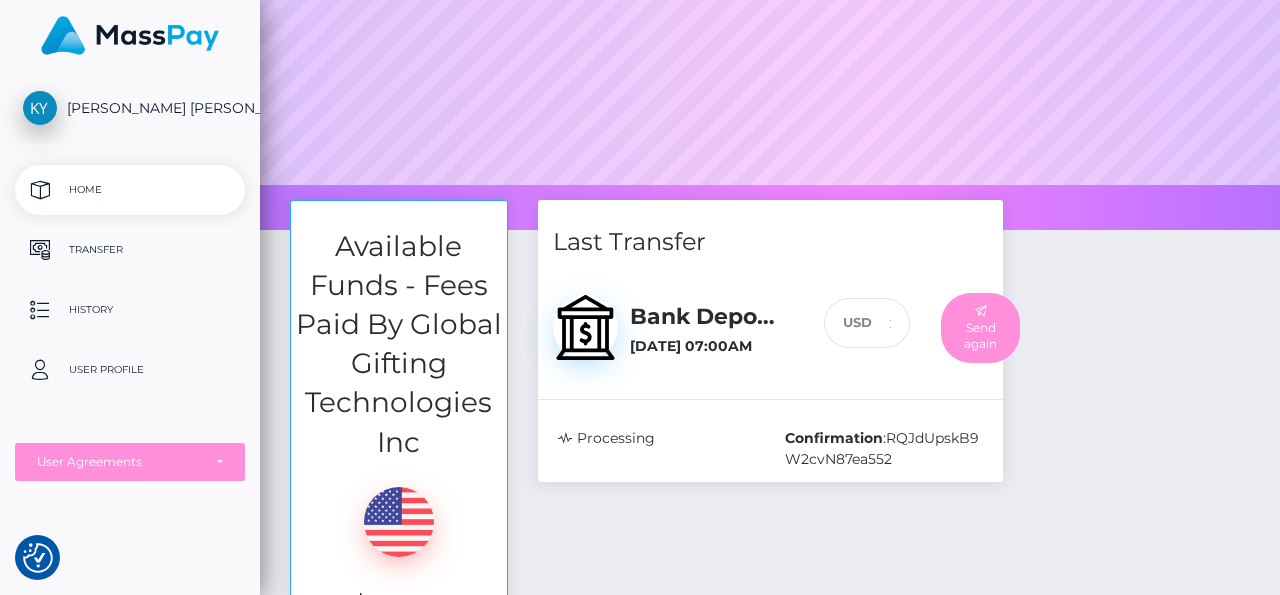 click on "Transfer" at bounding box center [130, 250] 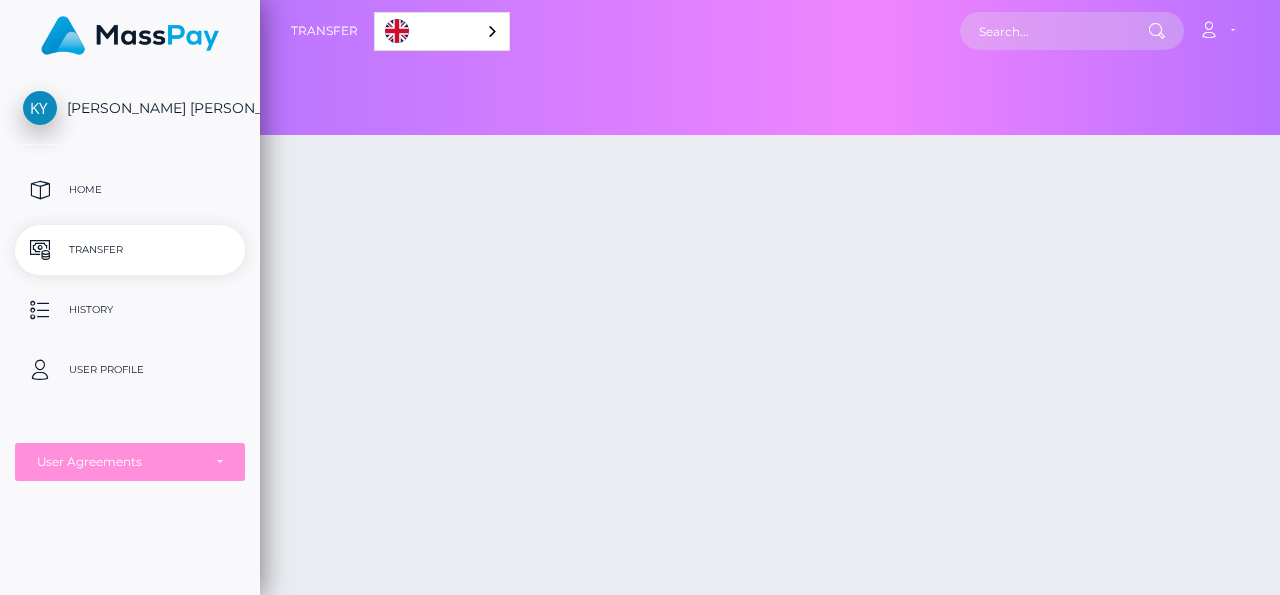 scroll, scrollTop: 0, scrollLeft: 0, axis: both 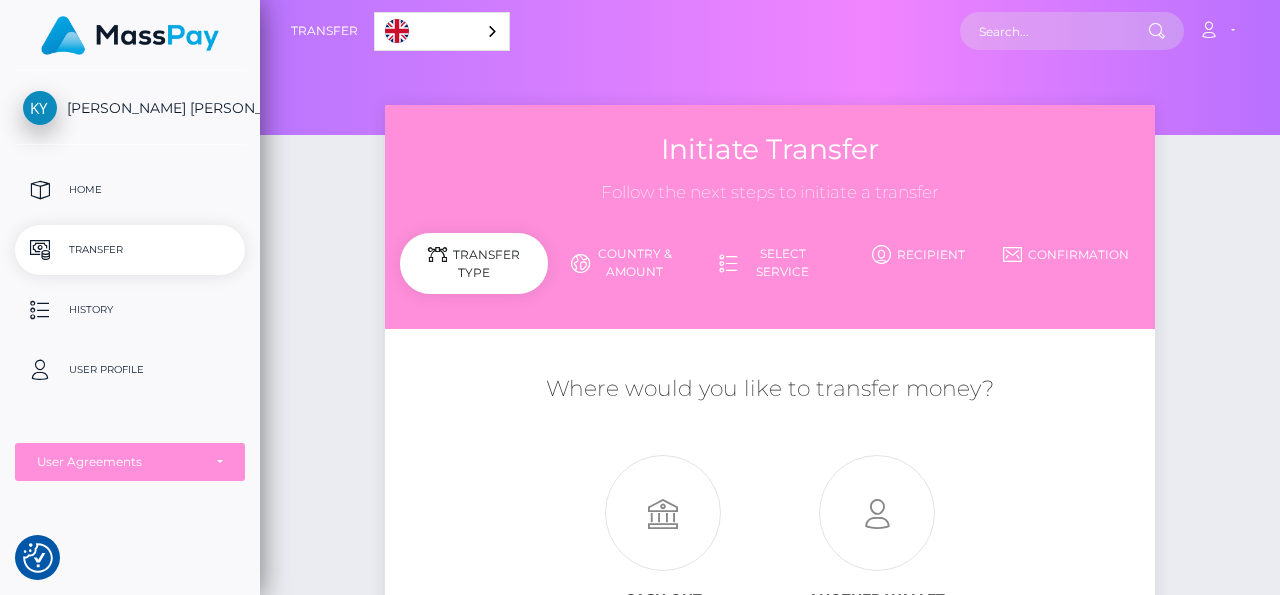click on "Initiate Transfer
Follow the next steps to initiate a transfer
Transfer Type
Country & Amount
Select Service" at bounding box center [770, 432] 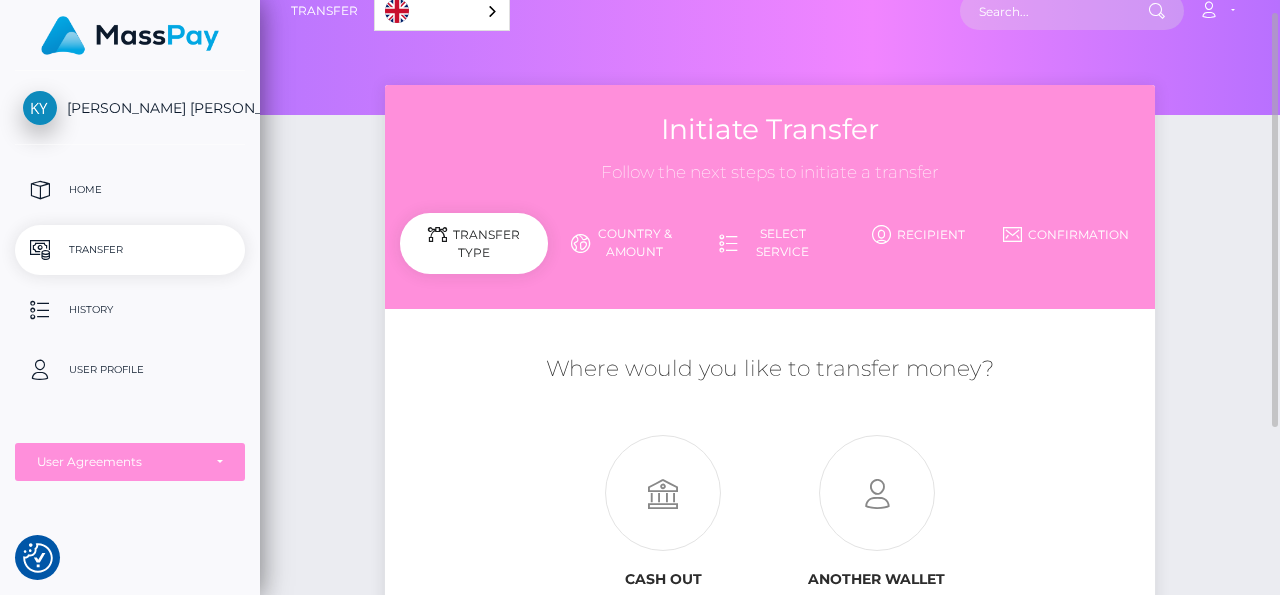scroll, scrollTop: 0, scrollLeft: 0, axis: both 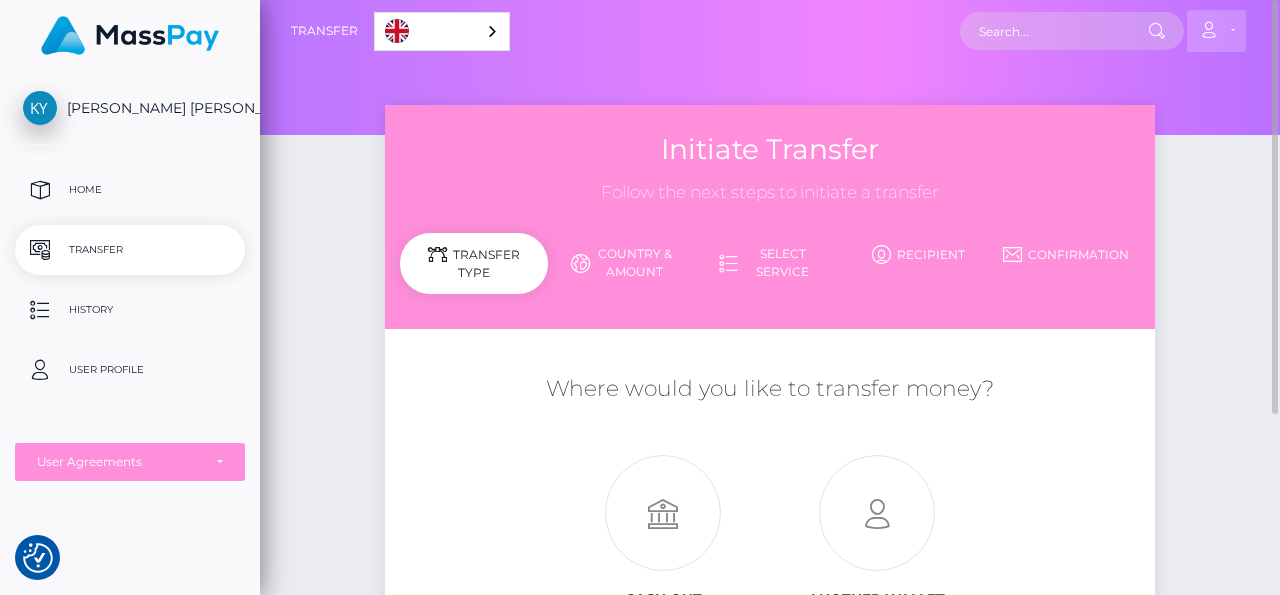 click on "Account" at bounding box center (1216, 31) 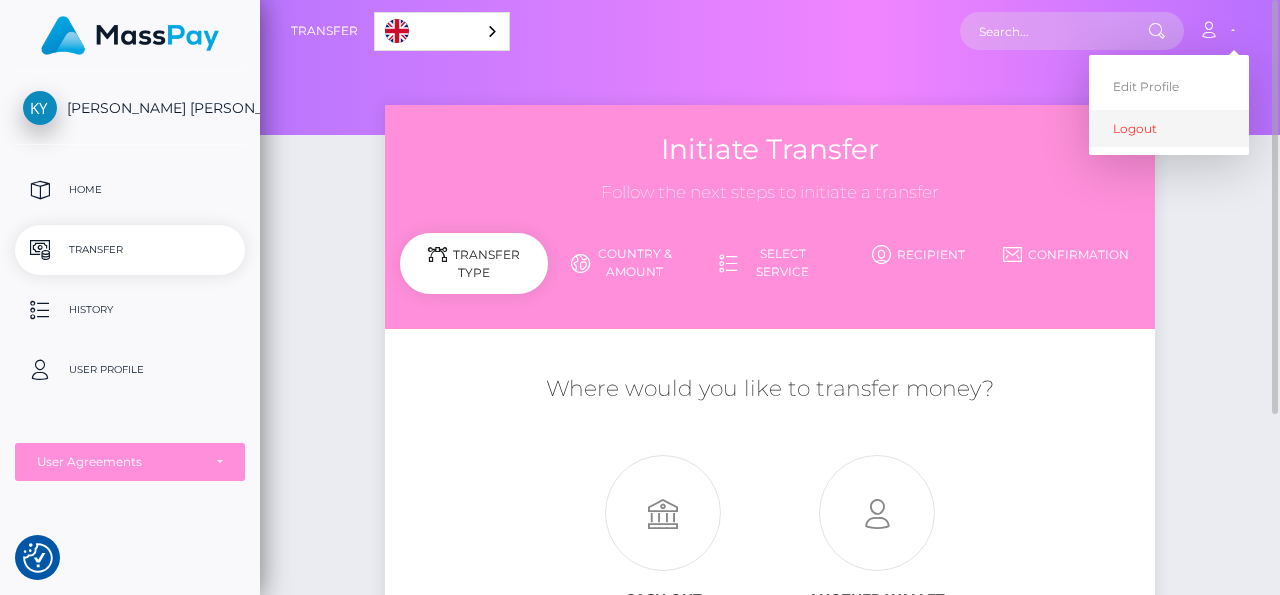 click on "Logout" at bounding box center (1169, 128) 